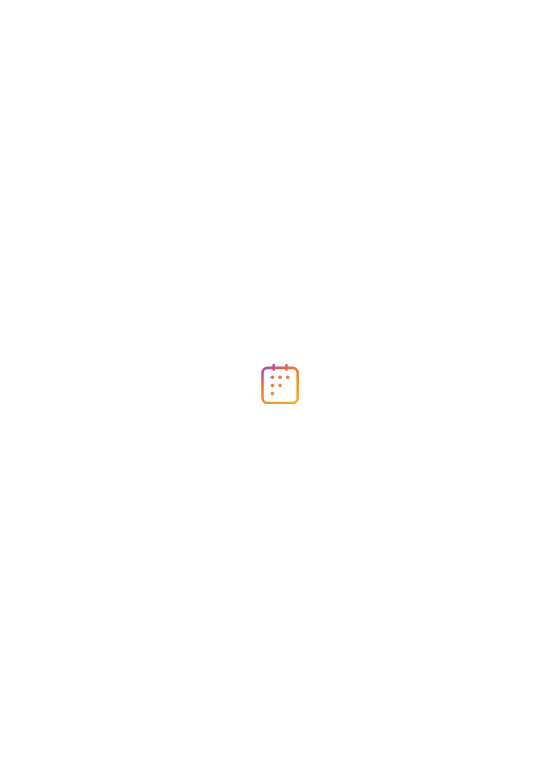 scroll, scrollTop: 0, scrollLeft: 0, axis: both 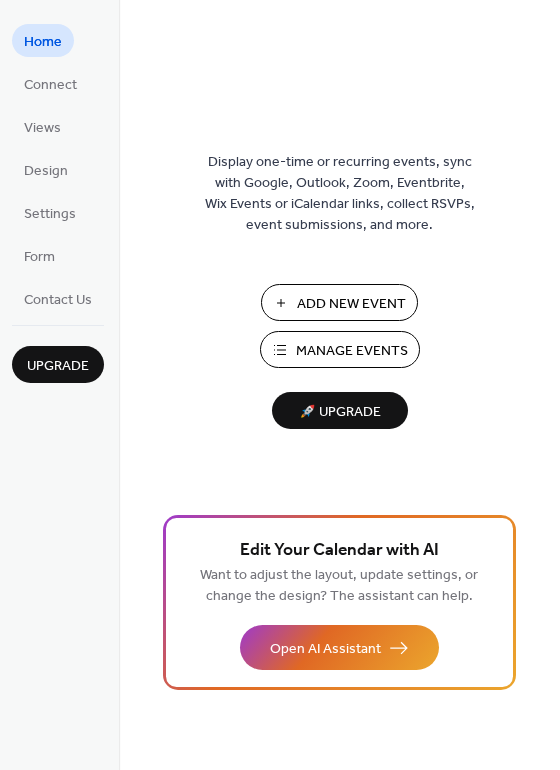 click on "Manage Events" at bounding box center (352, 351) 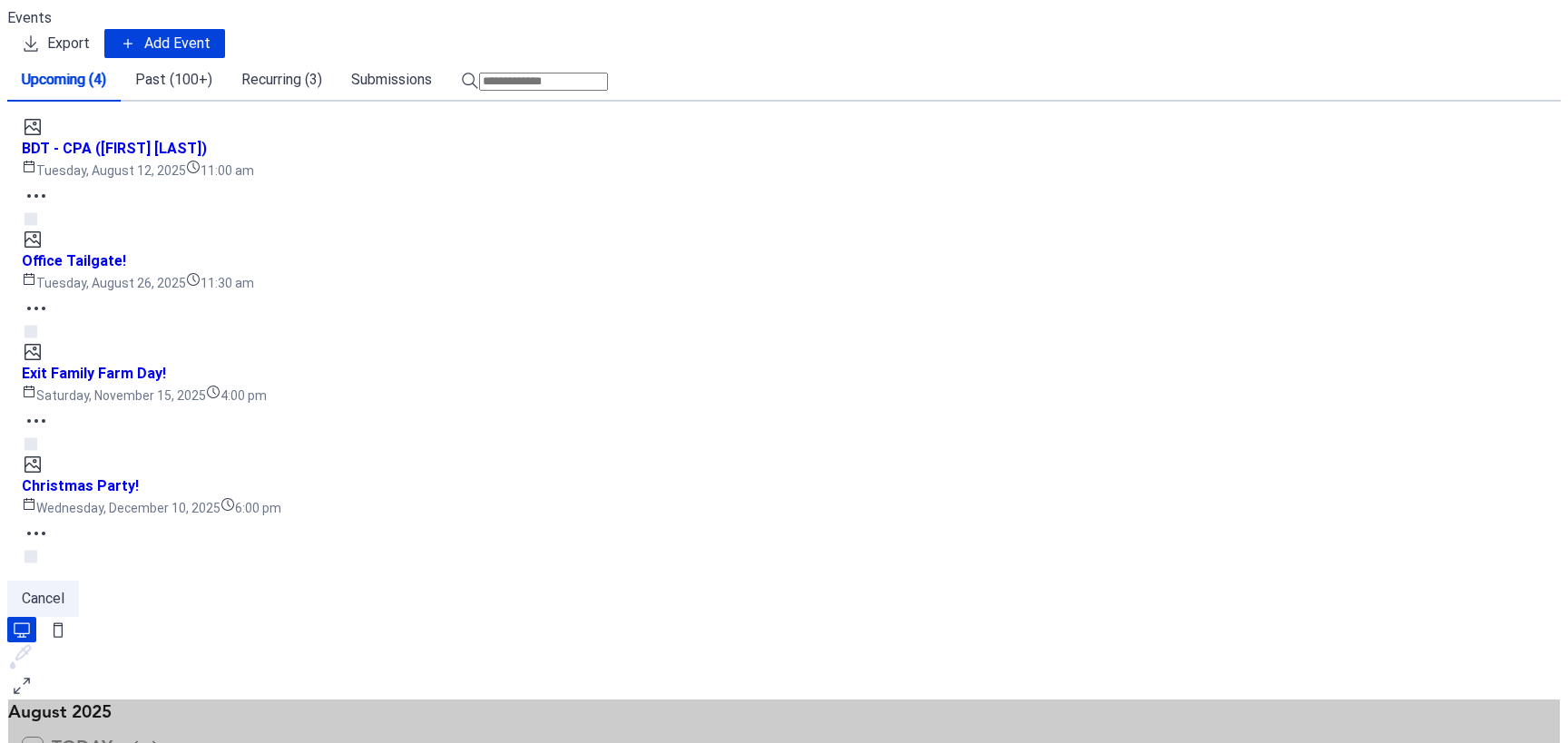 scroll, scrollTop: 0, scrollLeft: 0, axis: both 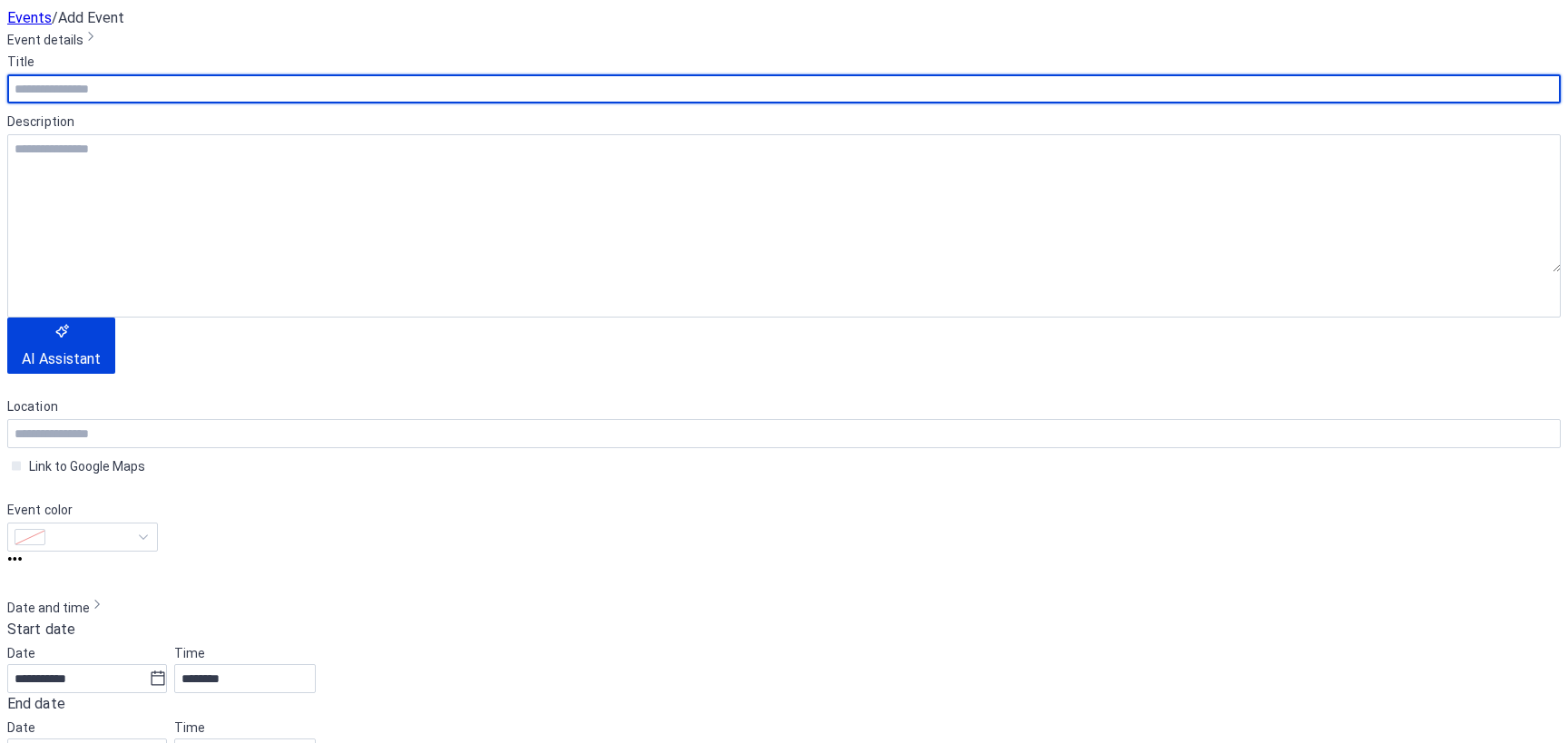 click at bounding box center (784, 89) 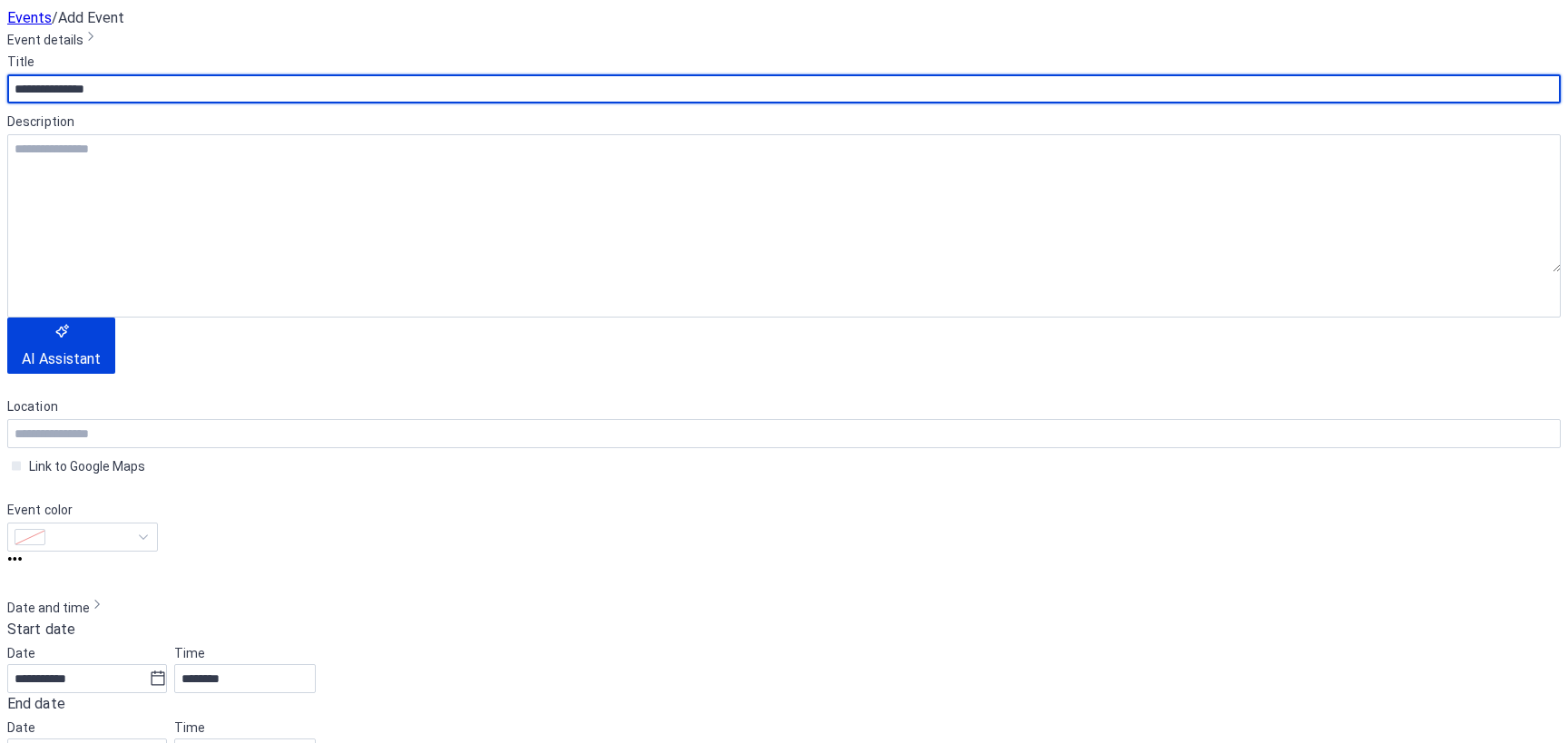 type on "**********" 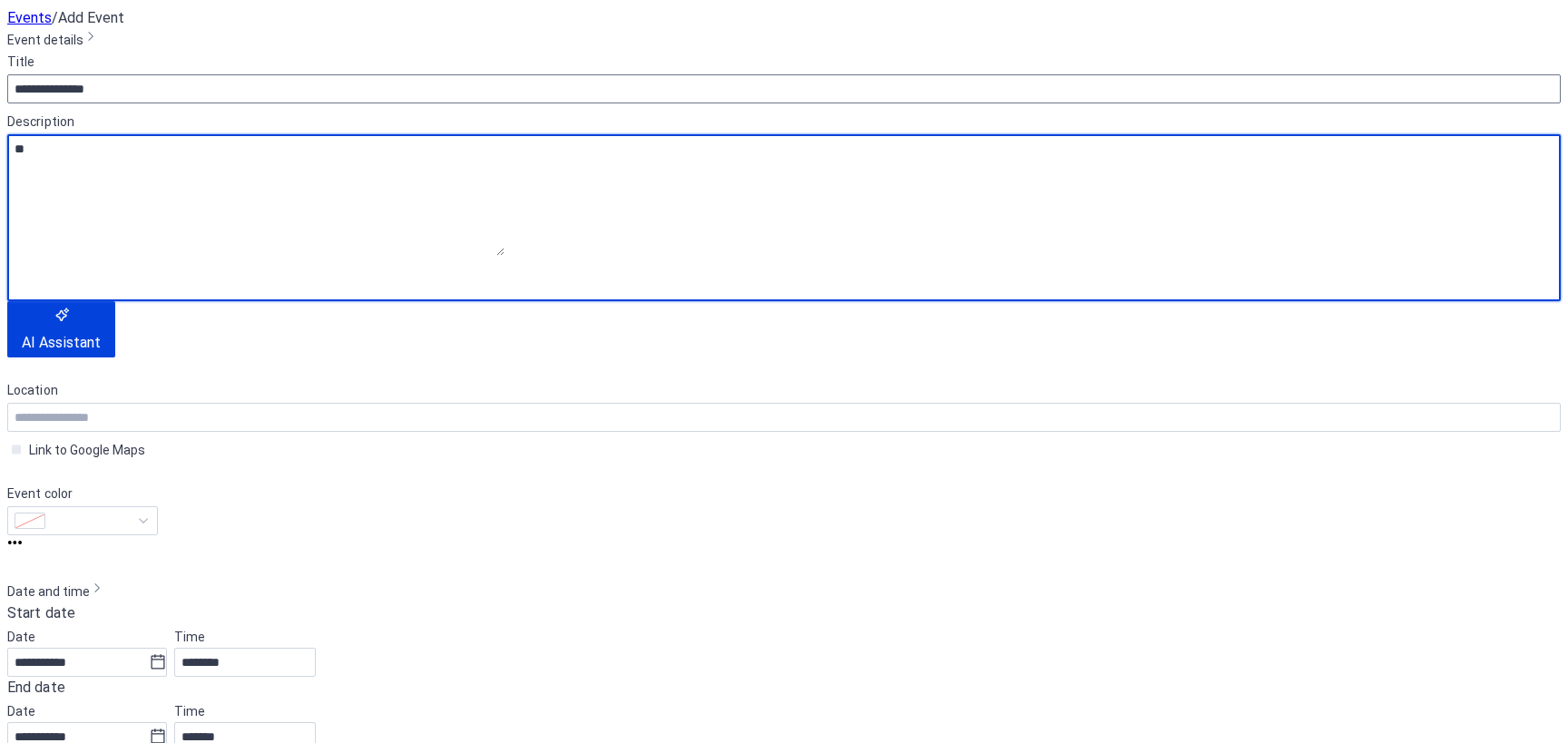 type on "*" 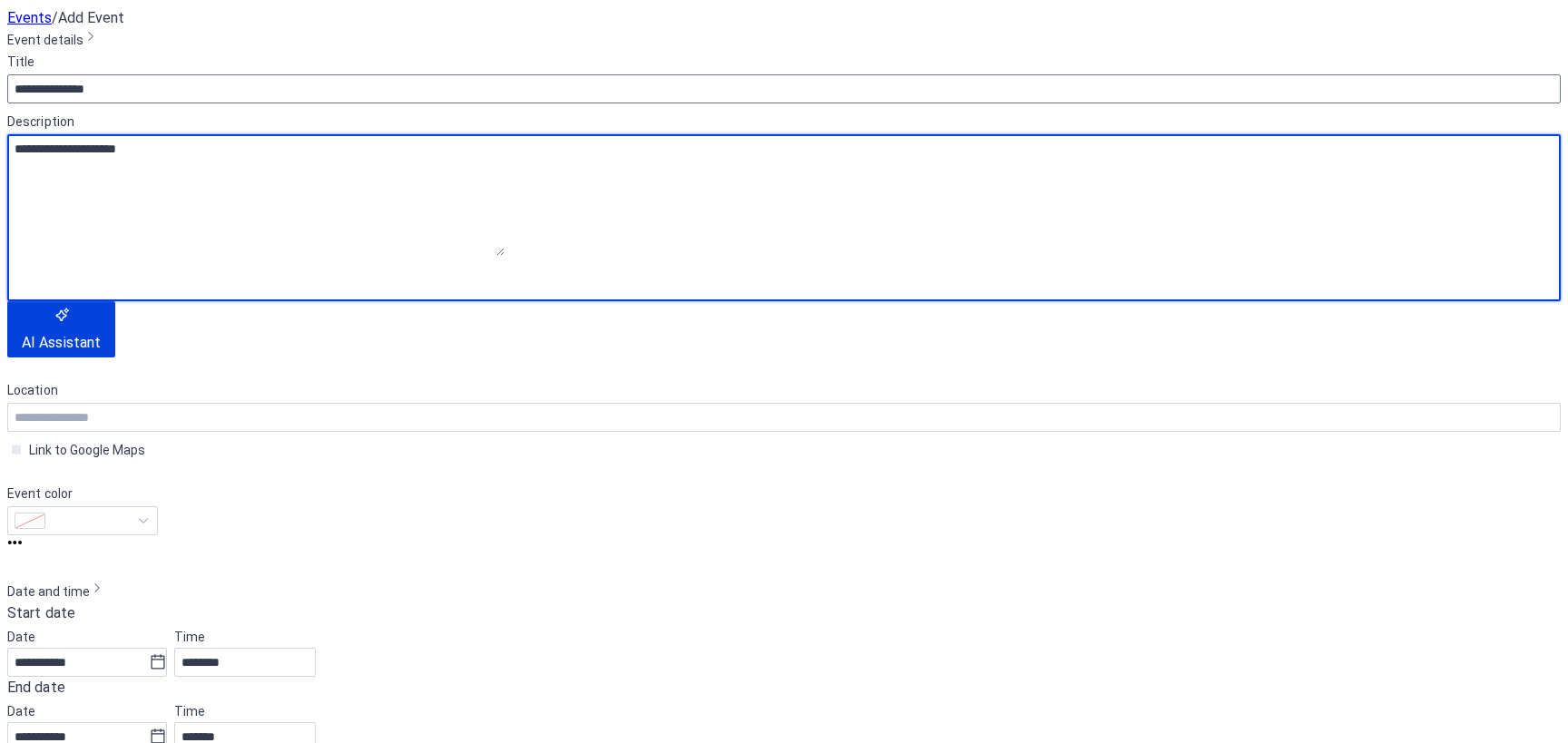 type on "**********" 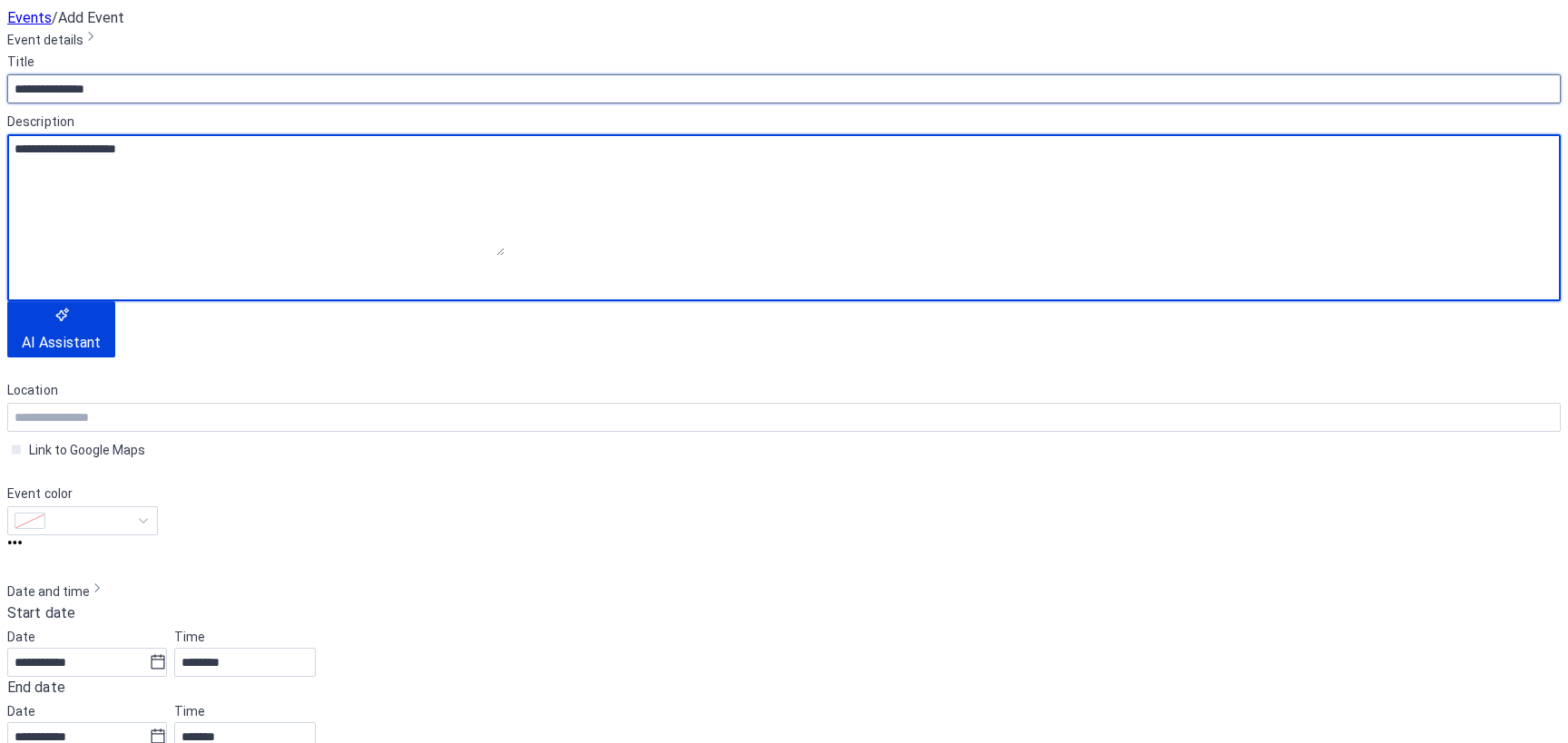 click on "**********" at bounding box center (784, 89) 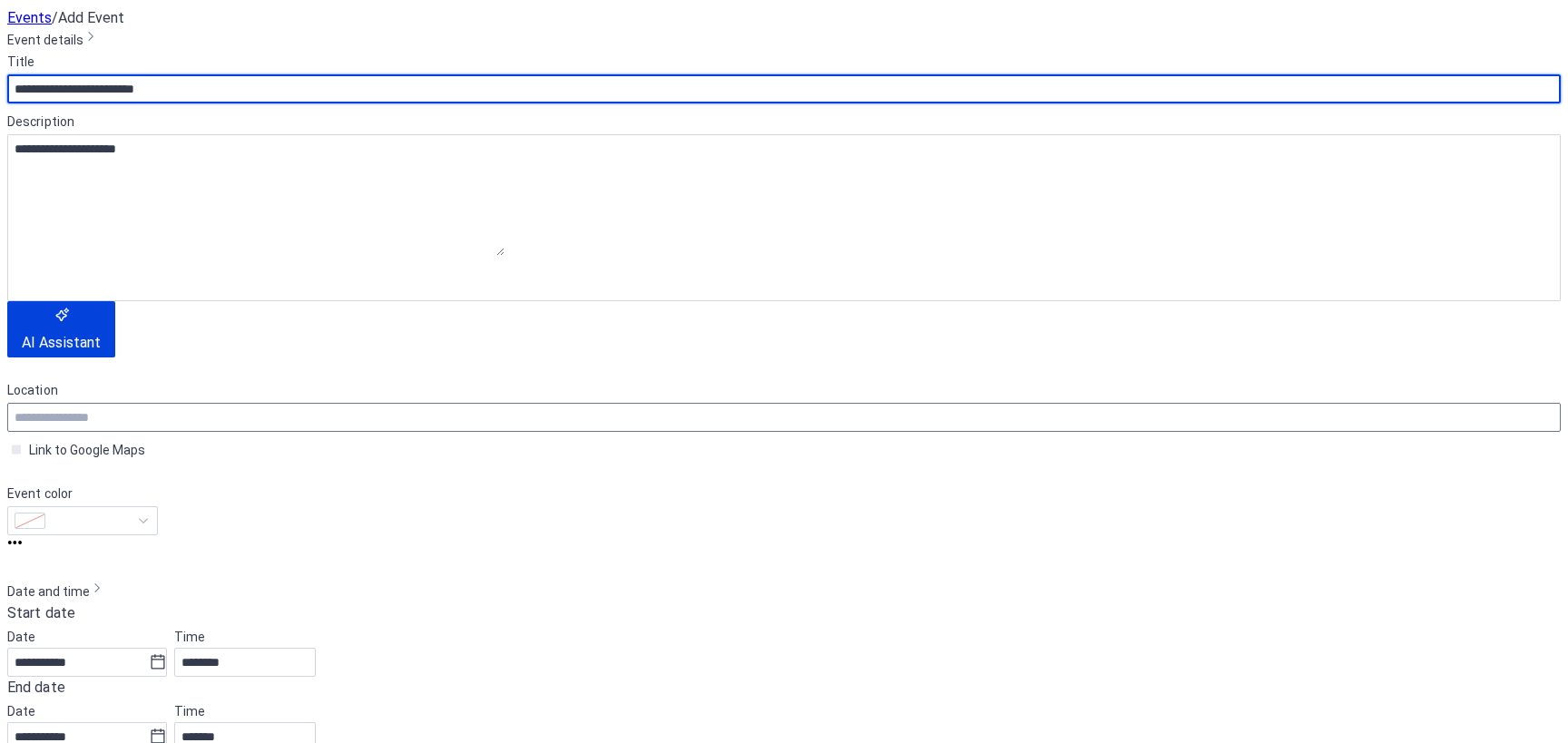 scroll, scrollTop: 454, scrollLeft: 0, axis: vertical 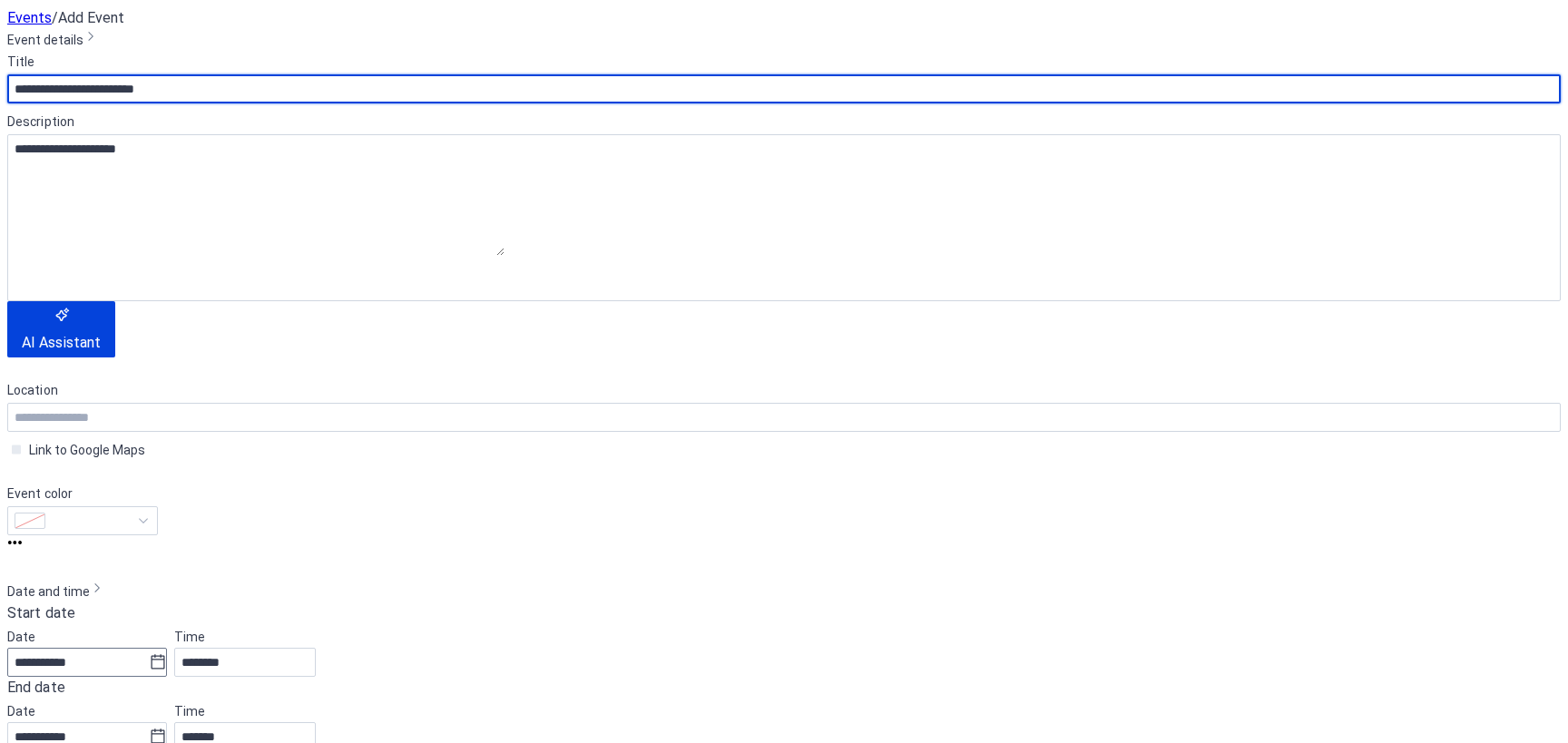 type on "**********" 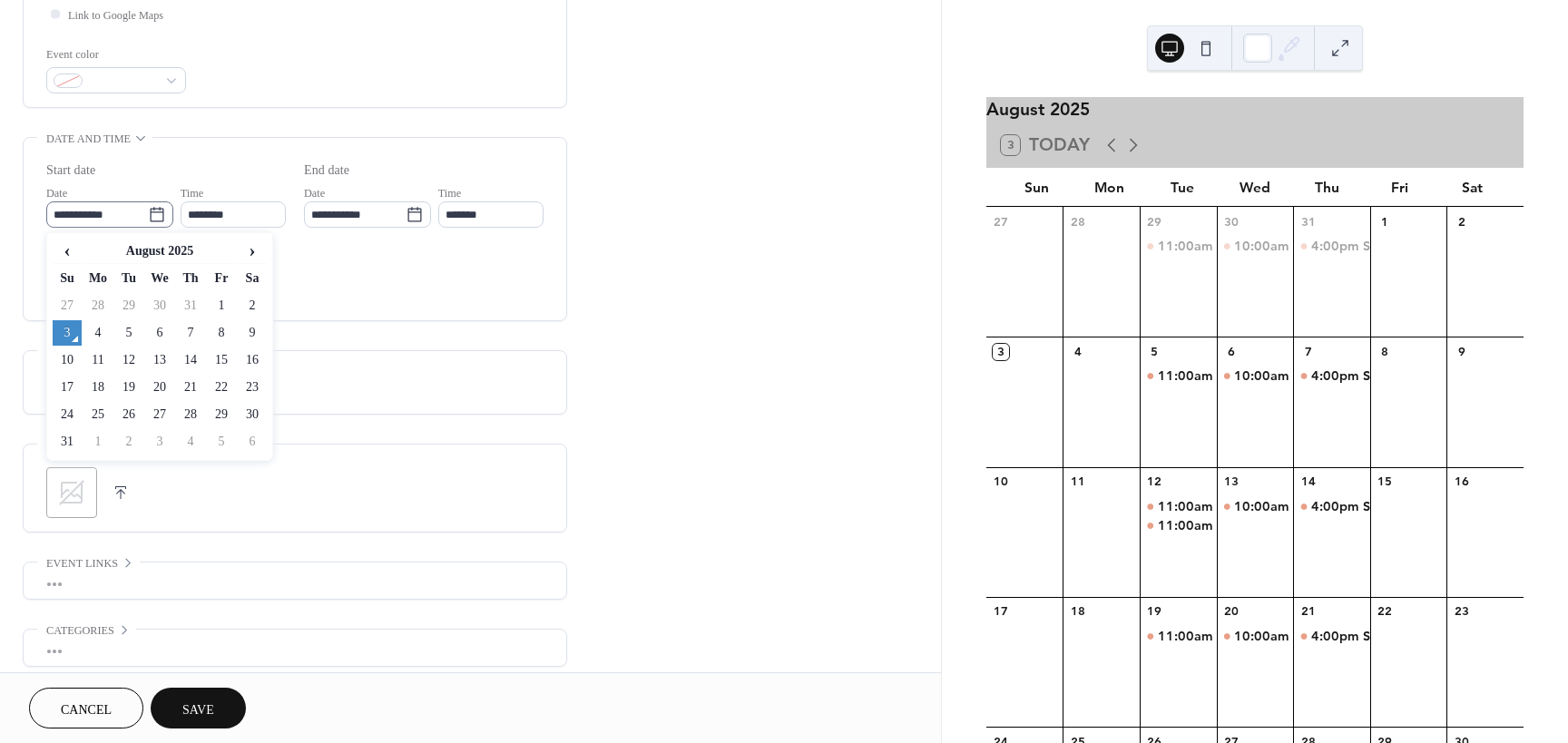 click 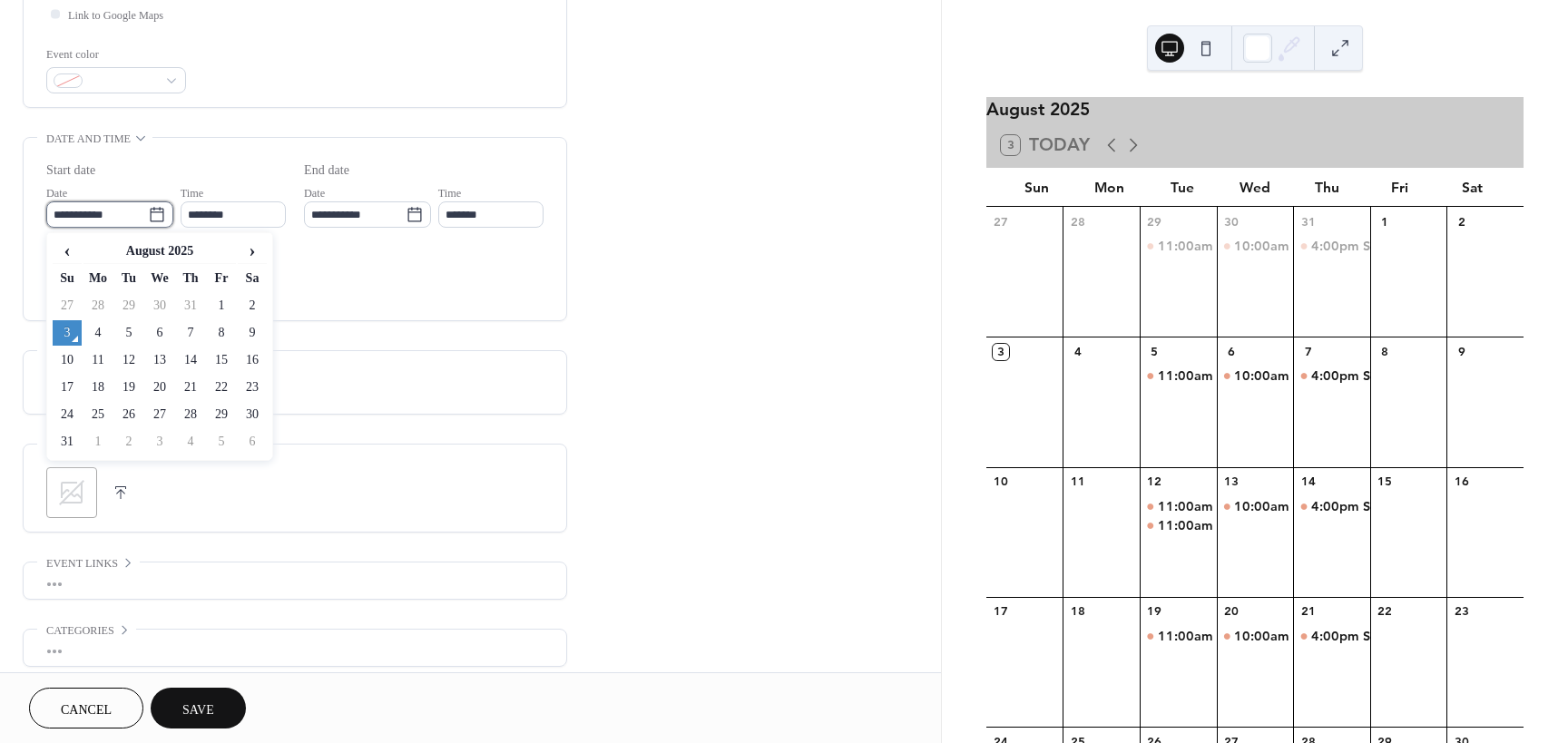 click on "**********" at bounding box center [97, 214] 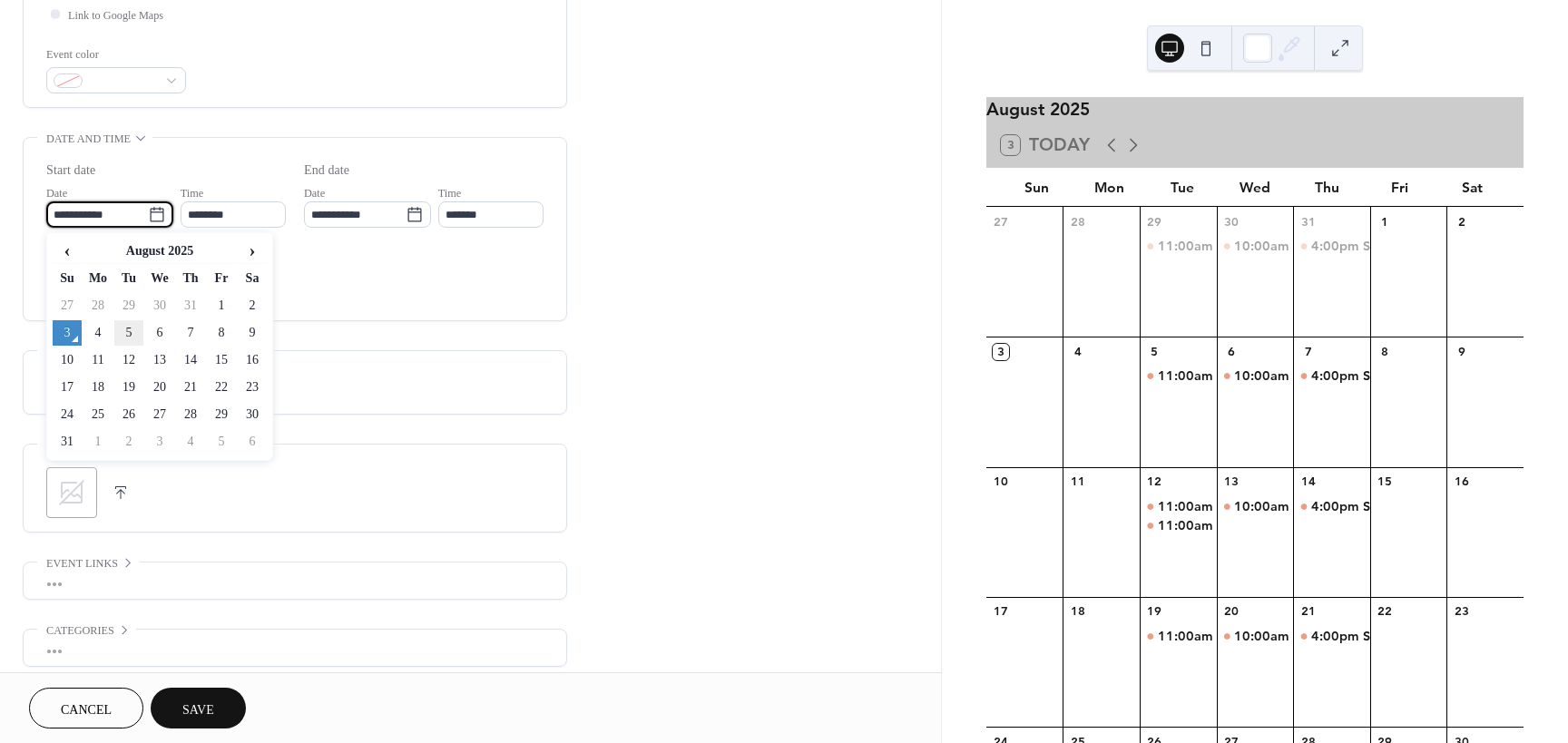 click on "5" at bounding box center [129, 333] 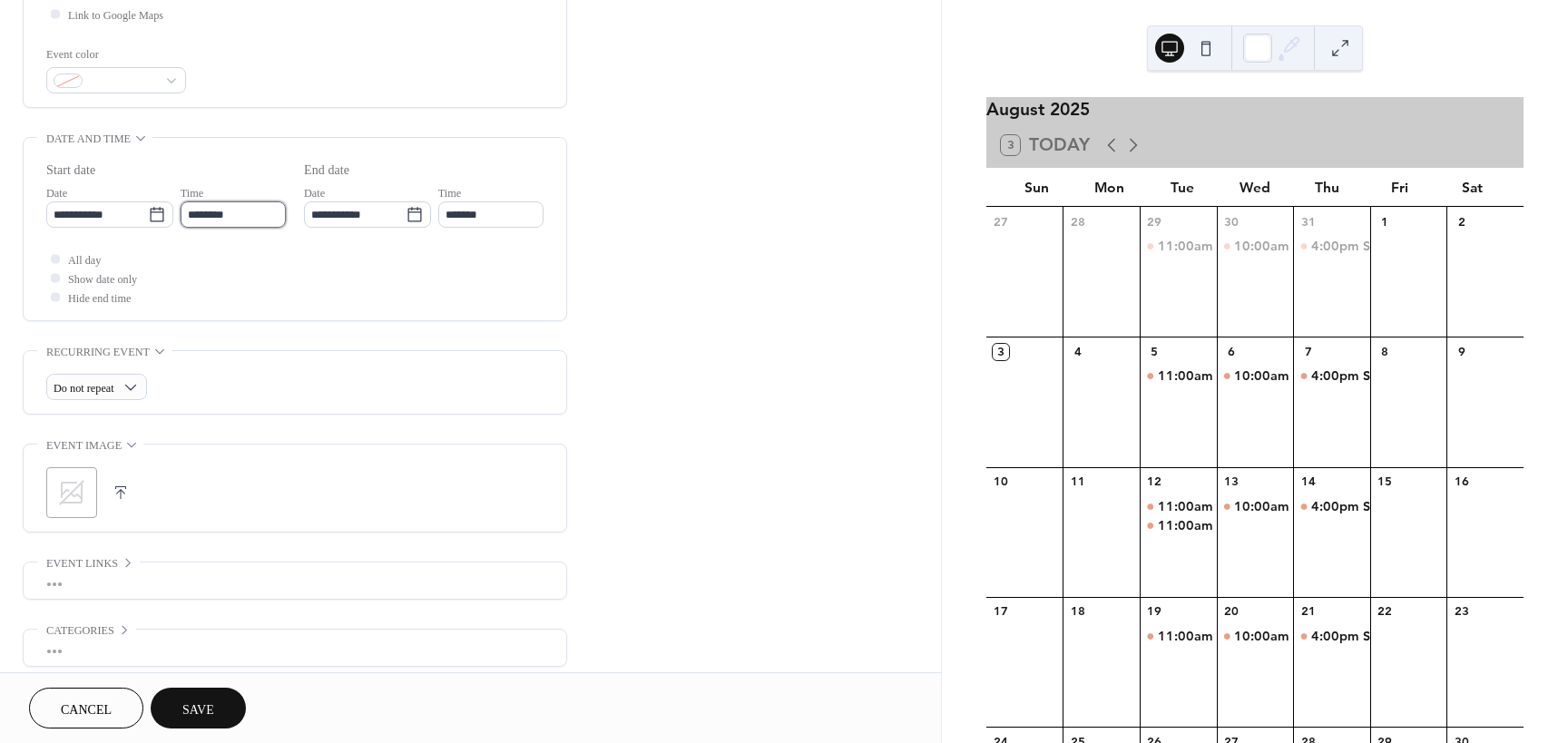 click on "********" at bounding box center [233, 214] 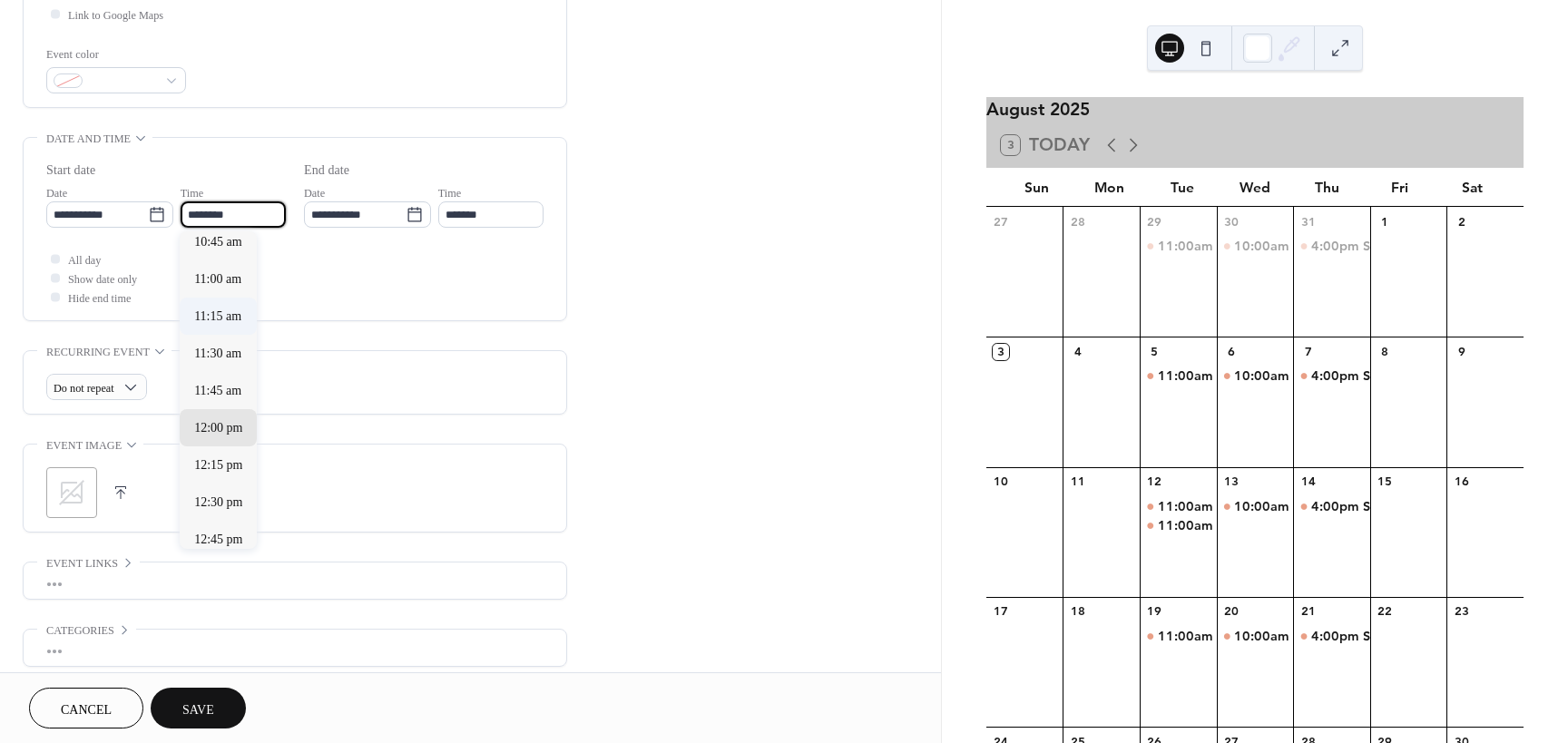 scroll, scrollTop: 1604, scrollLeft: 0, axis: vertical 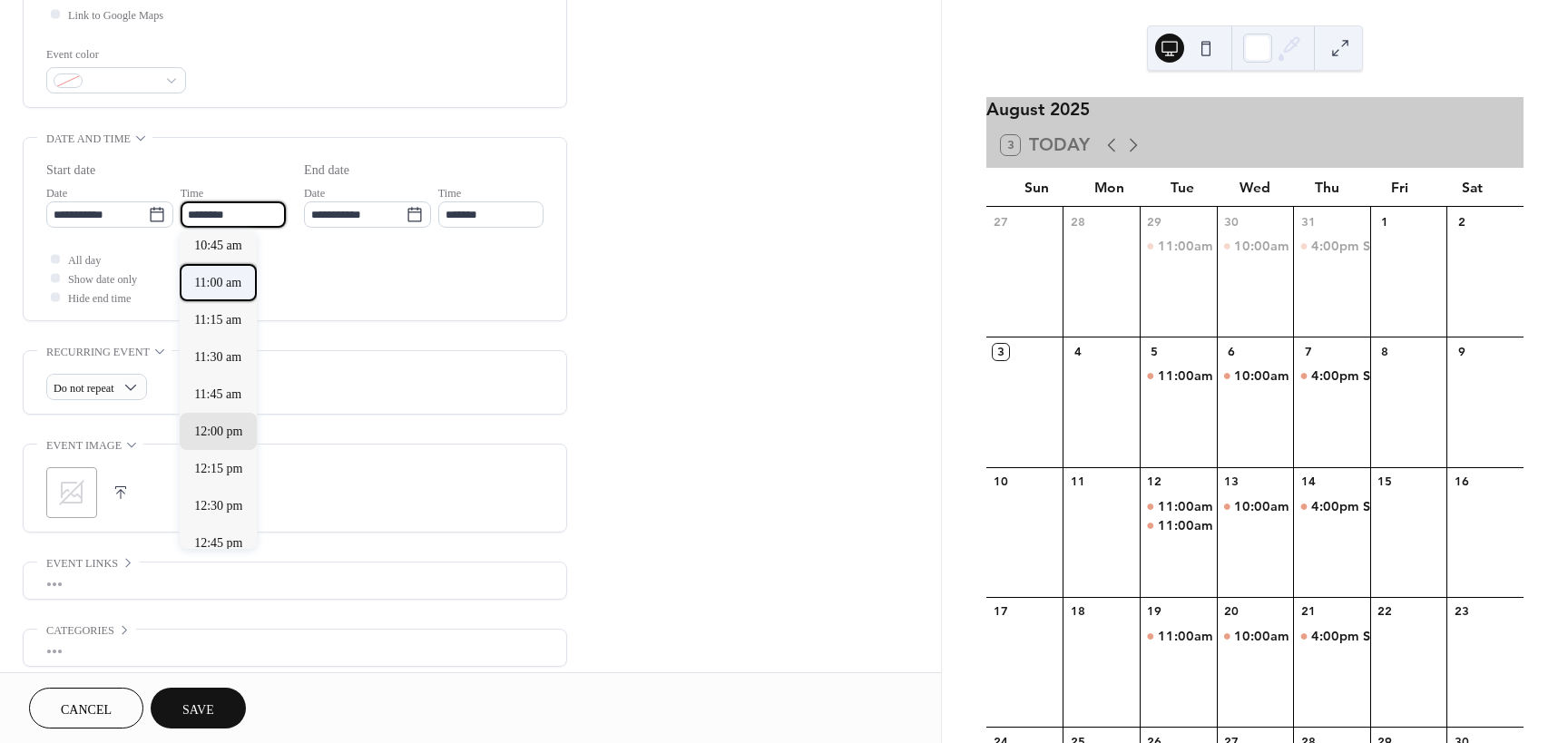click on "11:00 am" at bounding box center [218, 282] 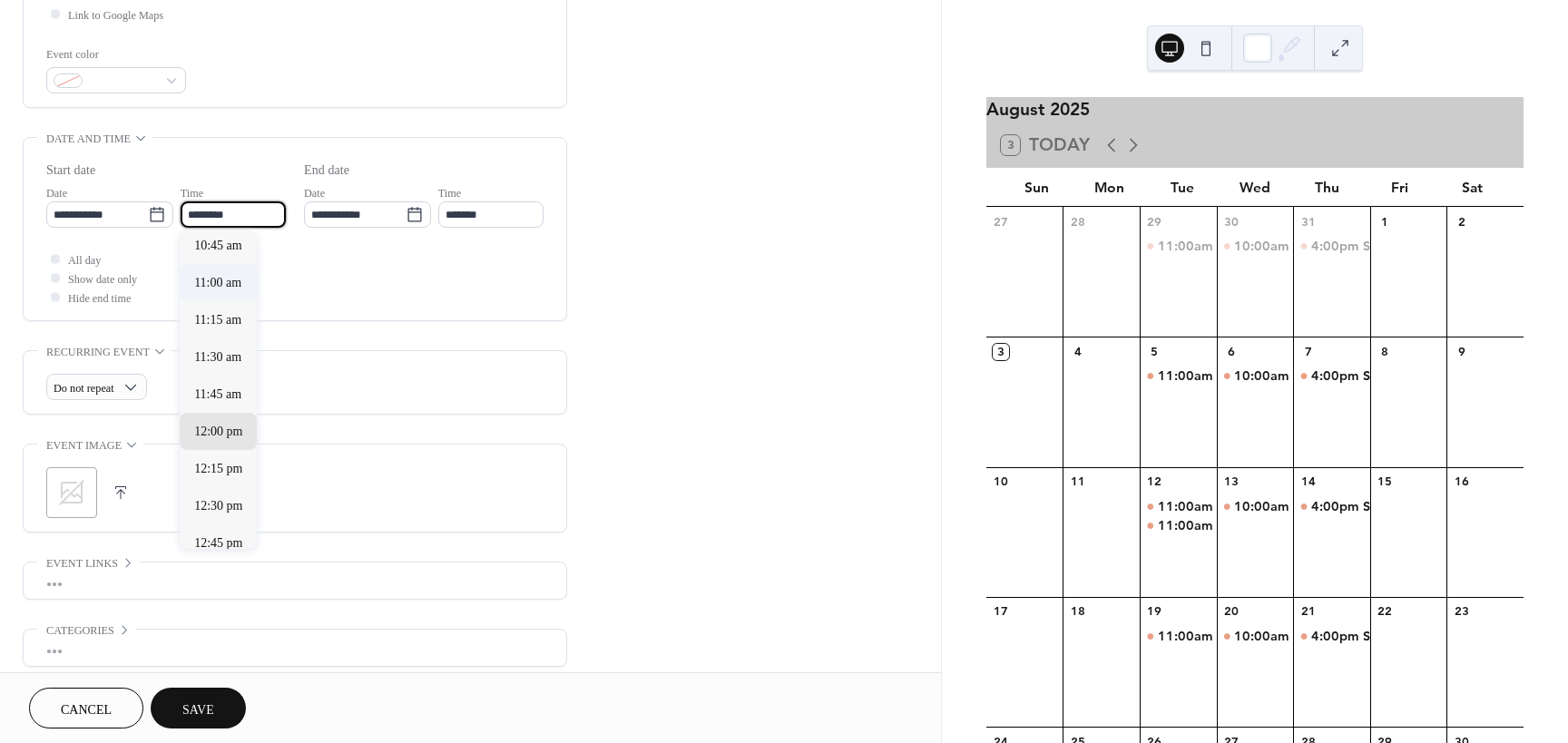 type on "********" 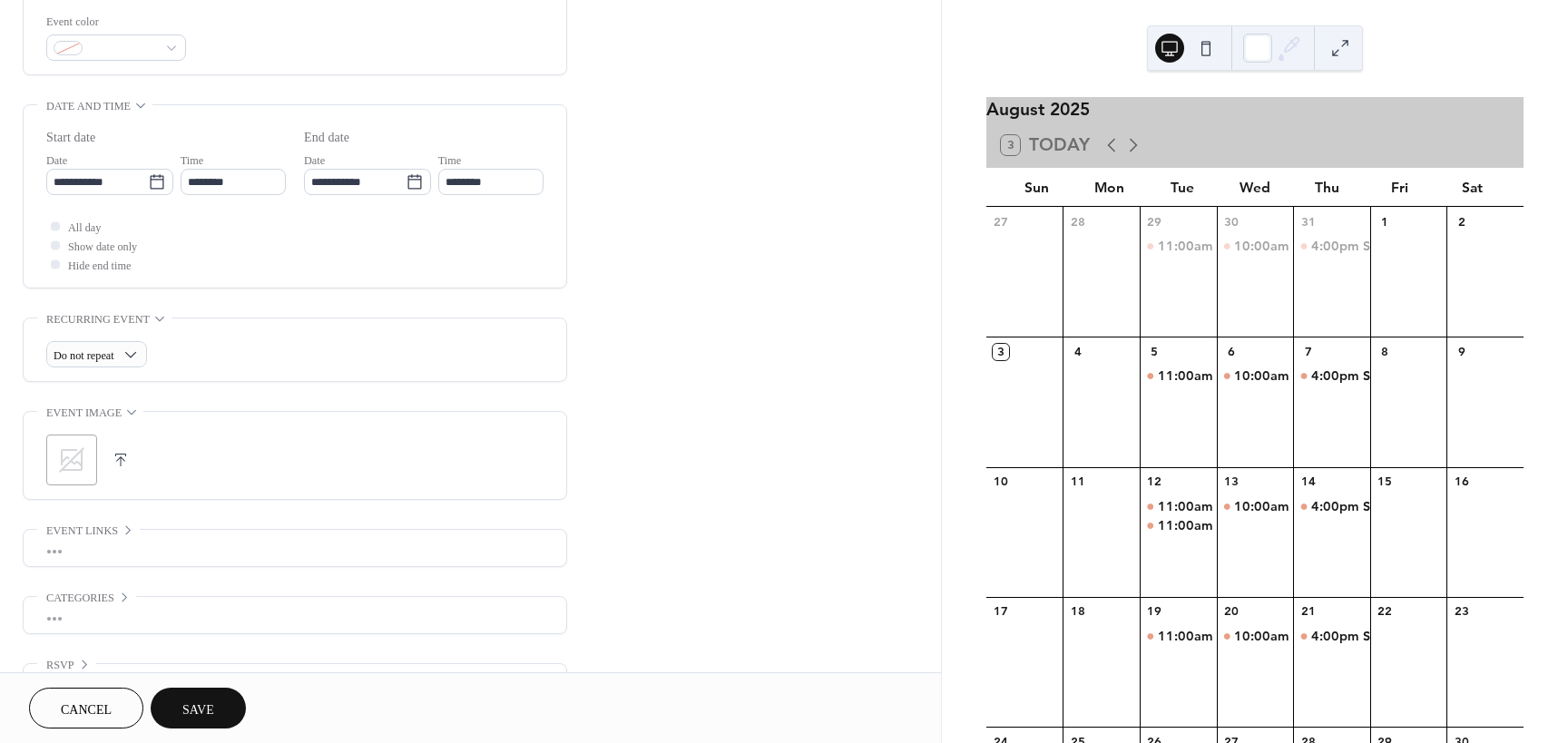 scroll, scrollTop: 533, scrollLeft: 0, axis: vertical 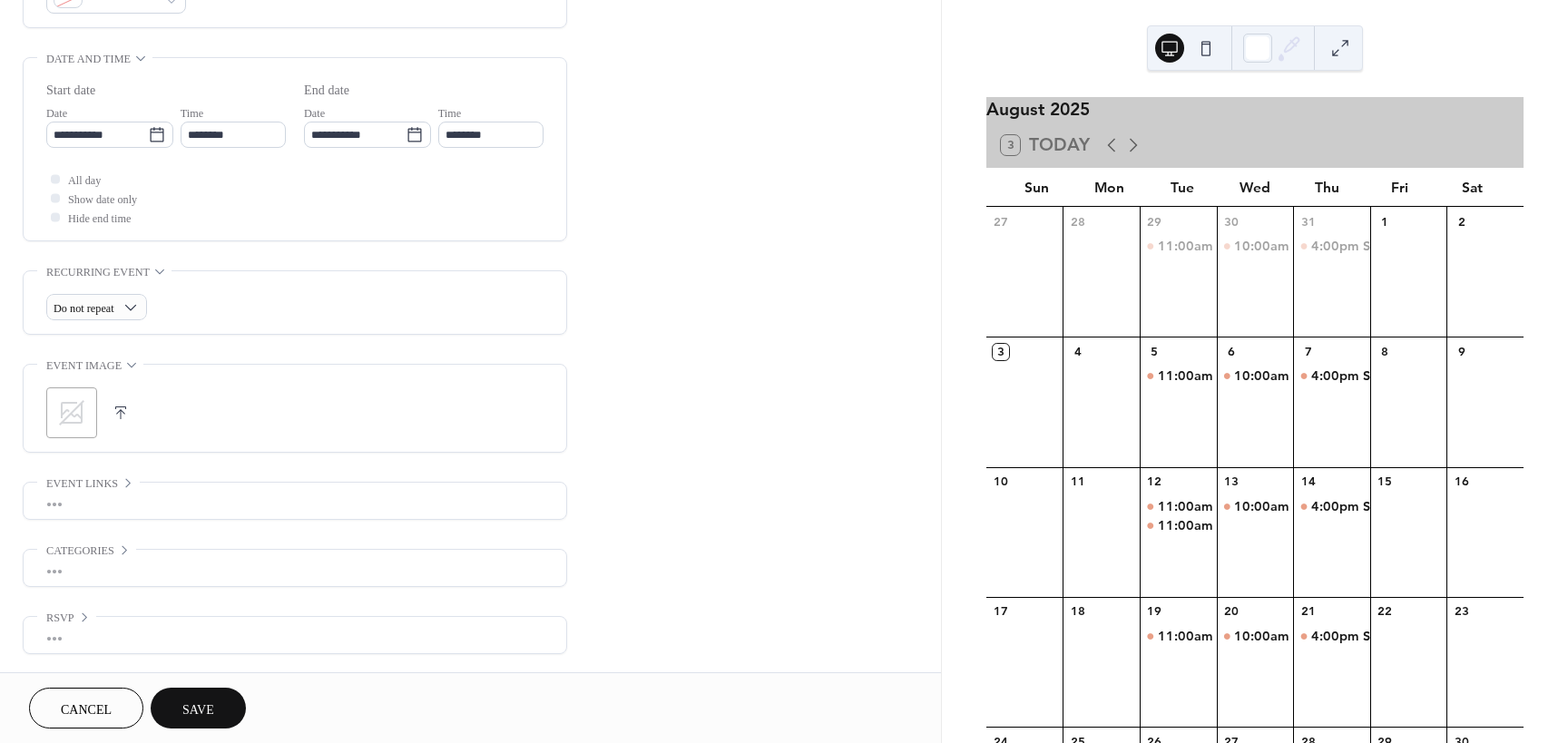 click on "Save" at bounding box center [198, 709] 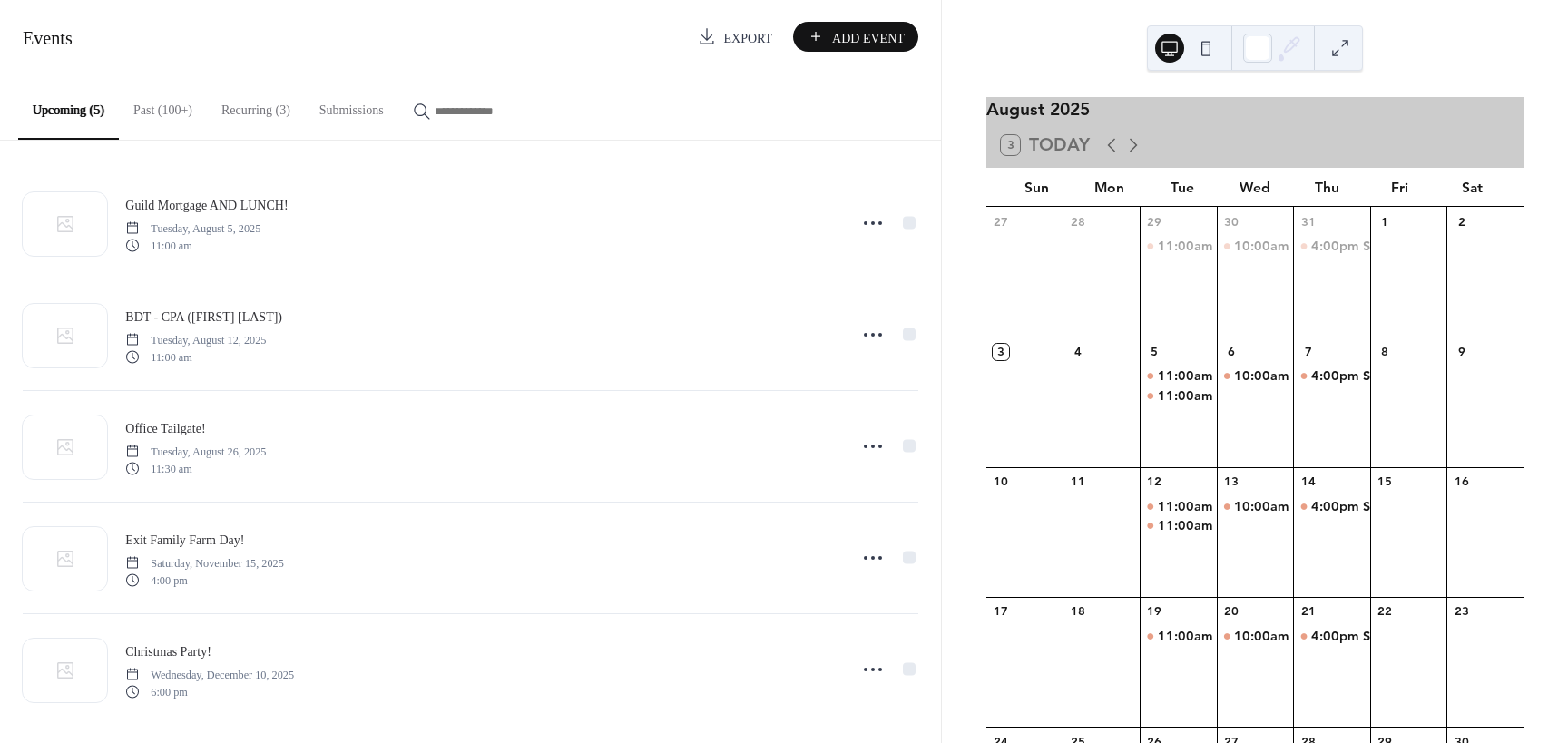 click on "Add Event" at bounding box center (868, 37) 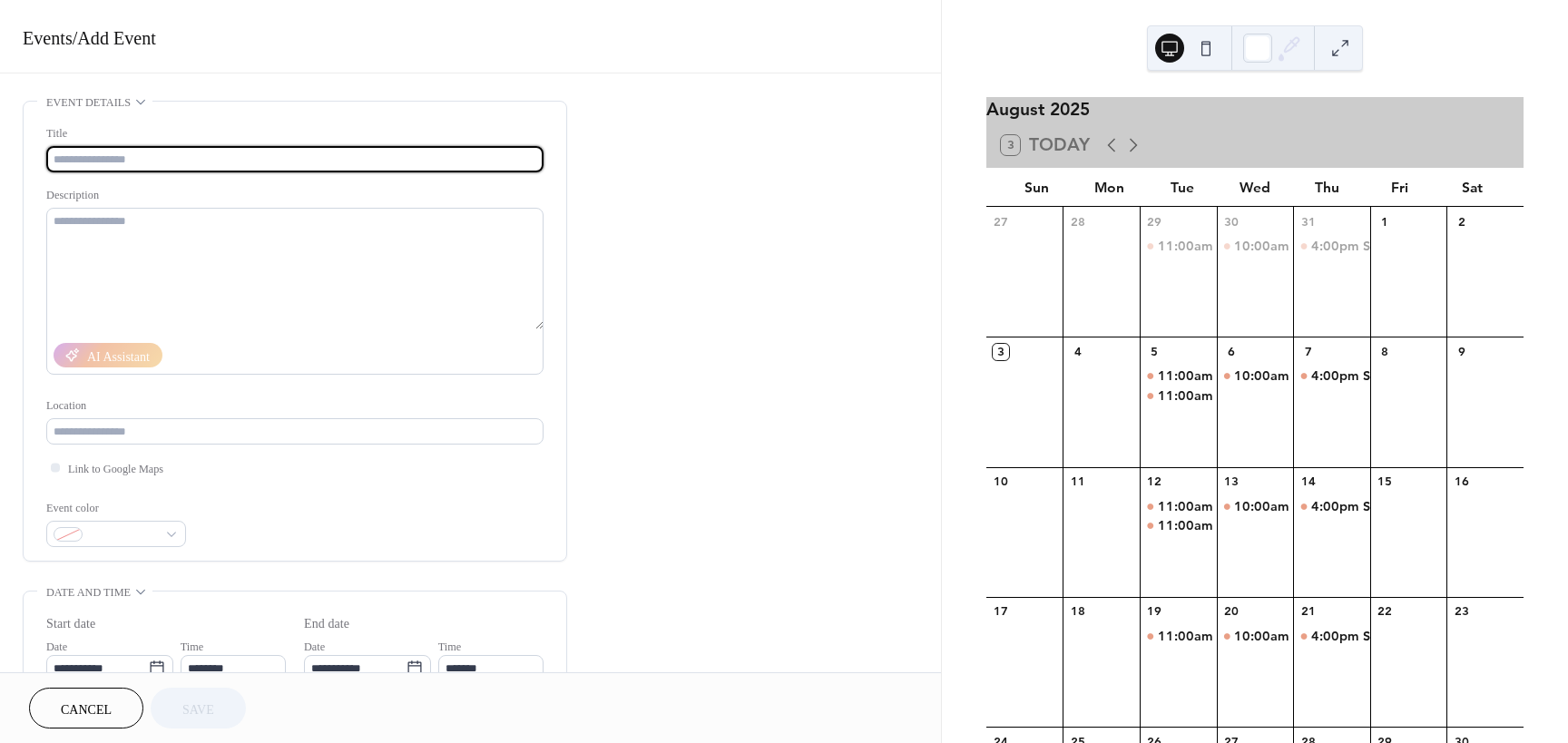 click at bounding box center (295, 159) 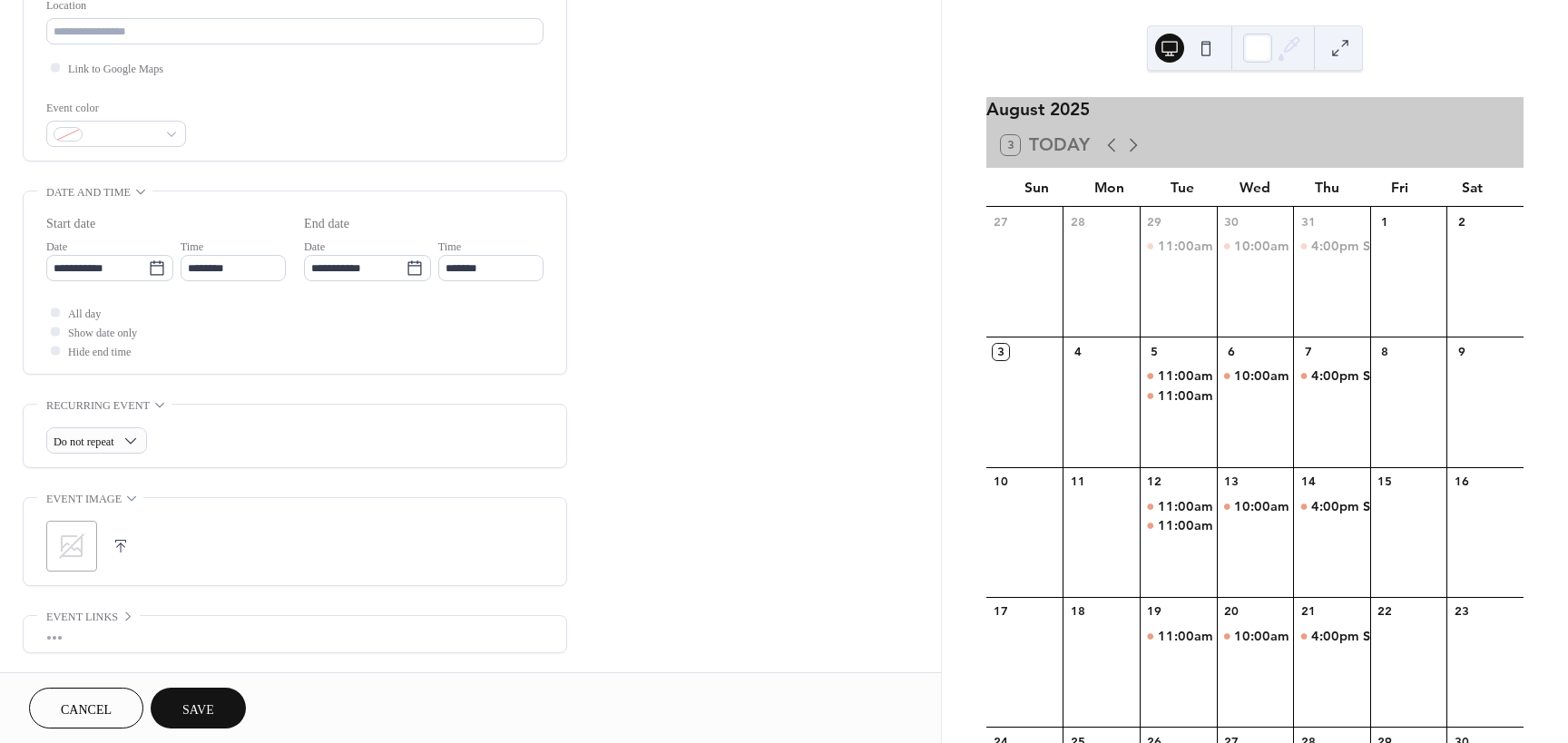 scroll, scrollTop: 454, scrollLeft: 0, axis: vertical 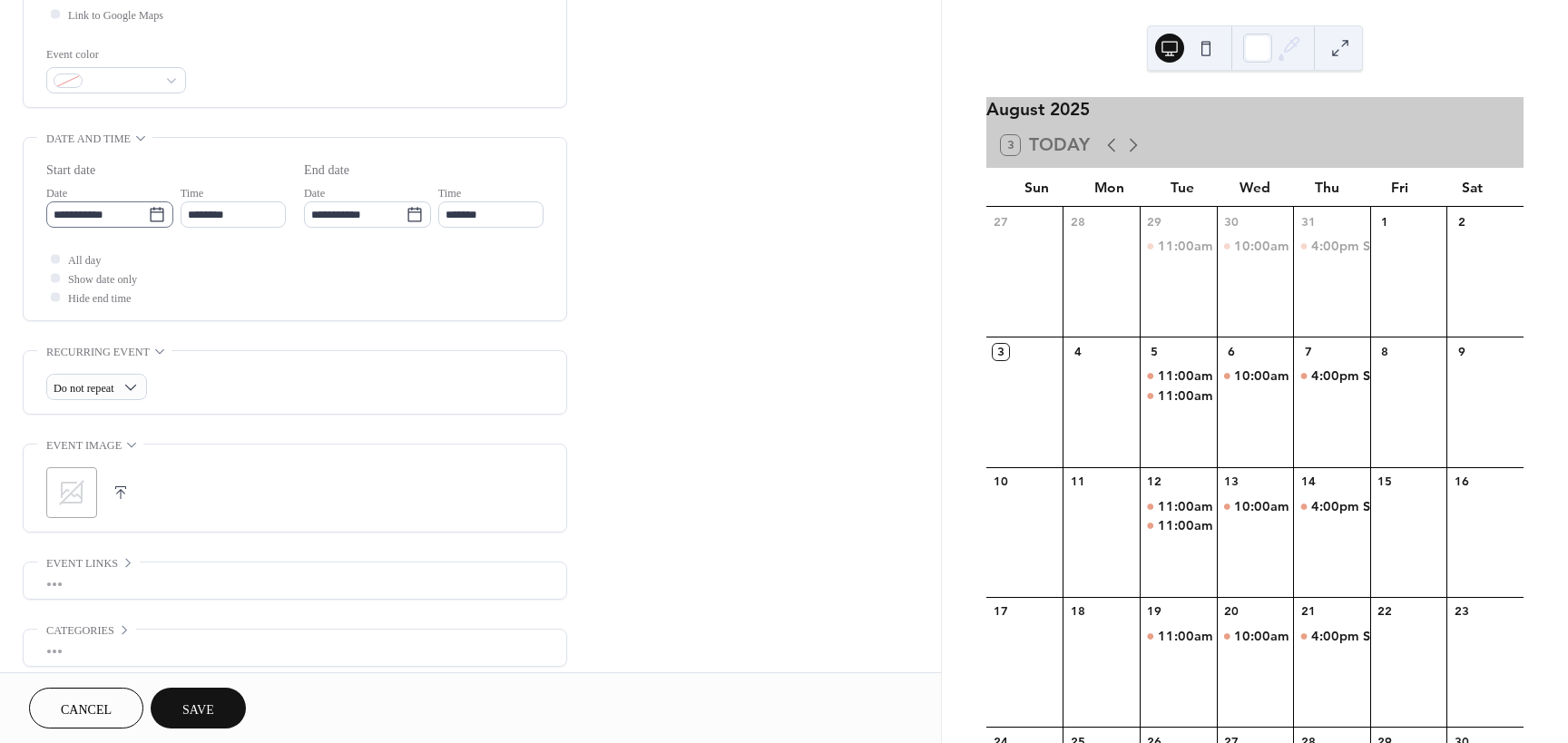 type on "**********" 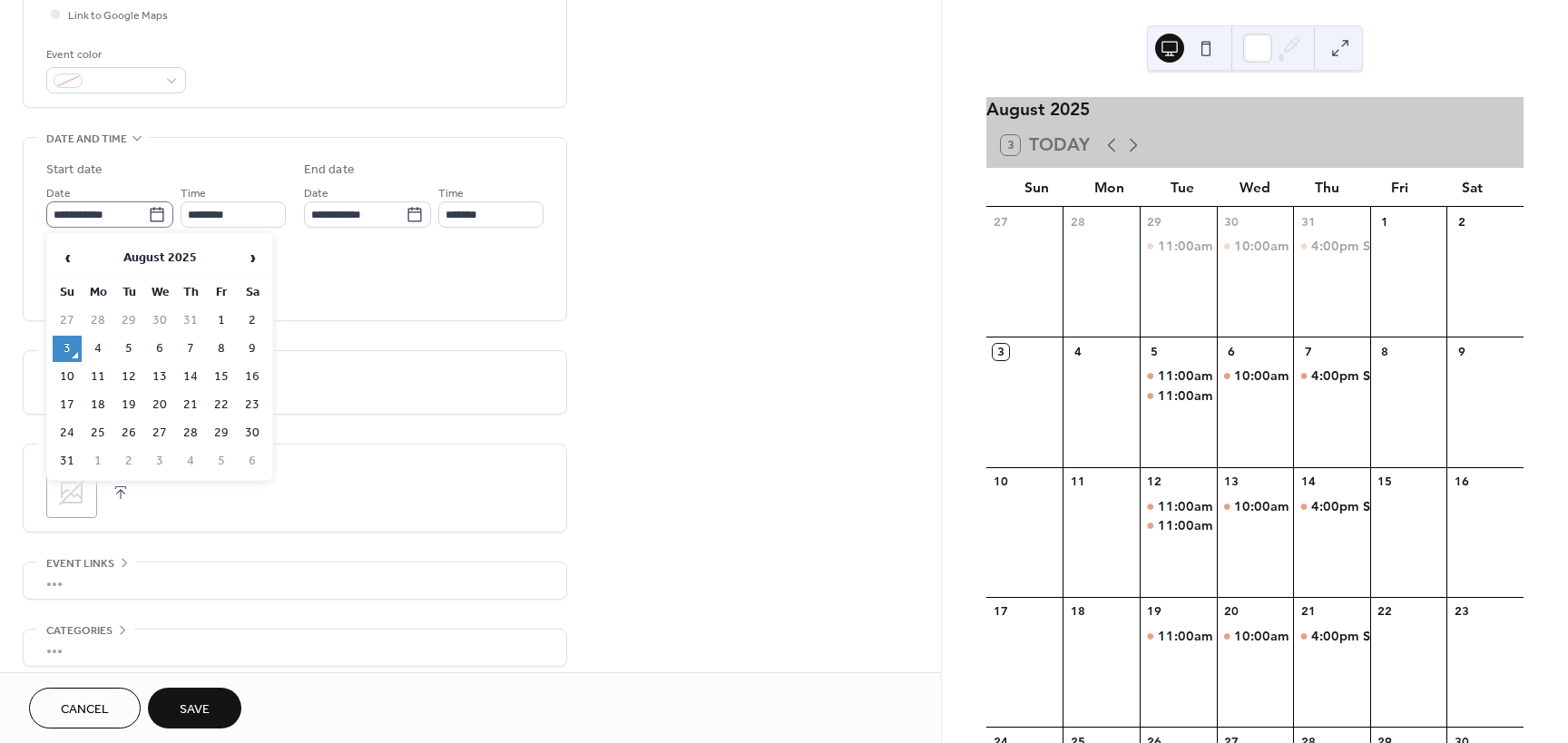 click 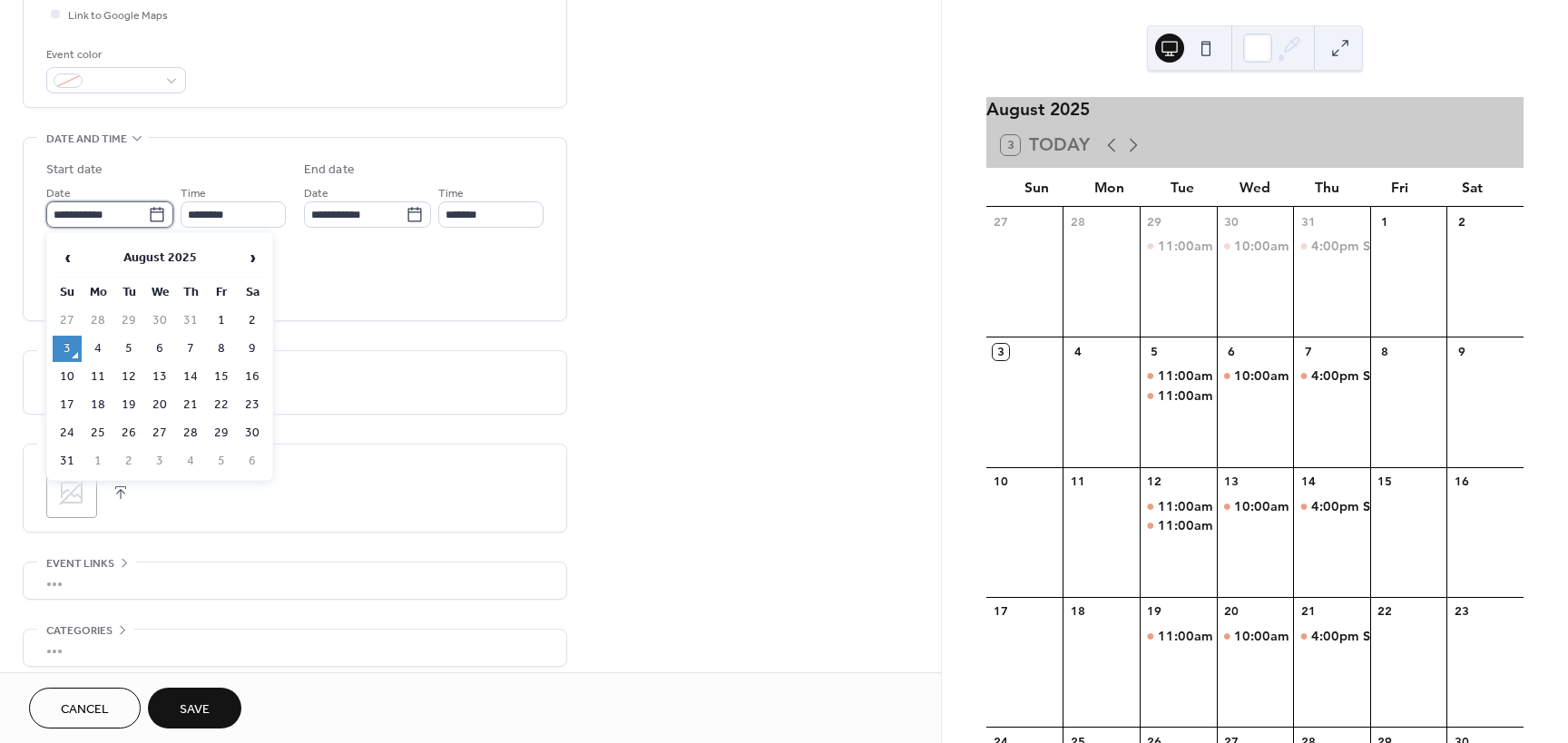 click on "**********" at bounding box center (97, 214) 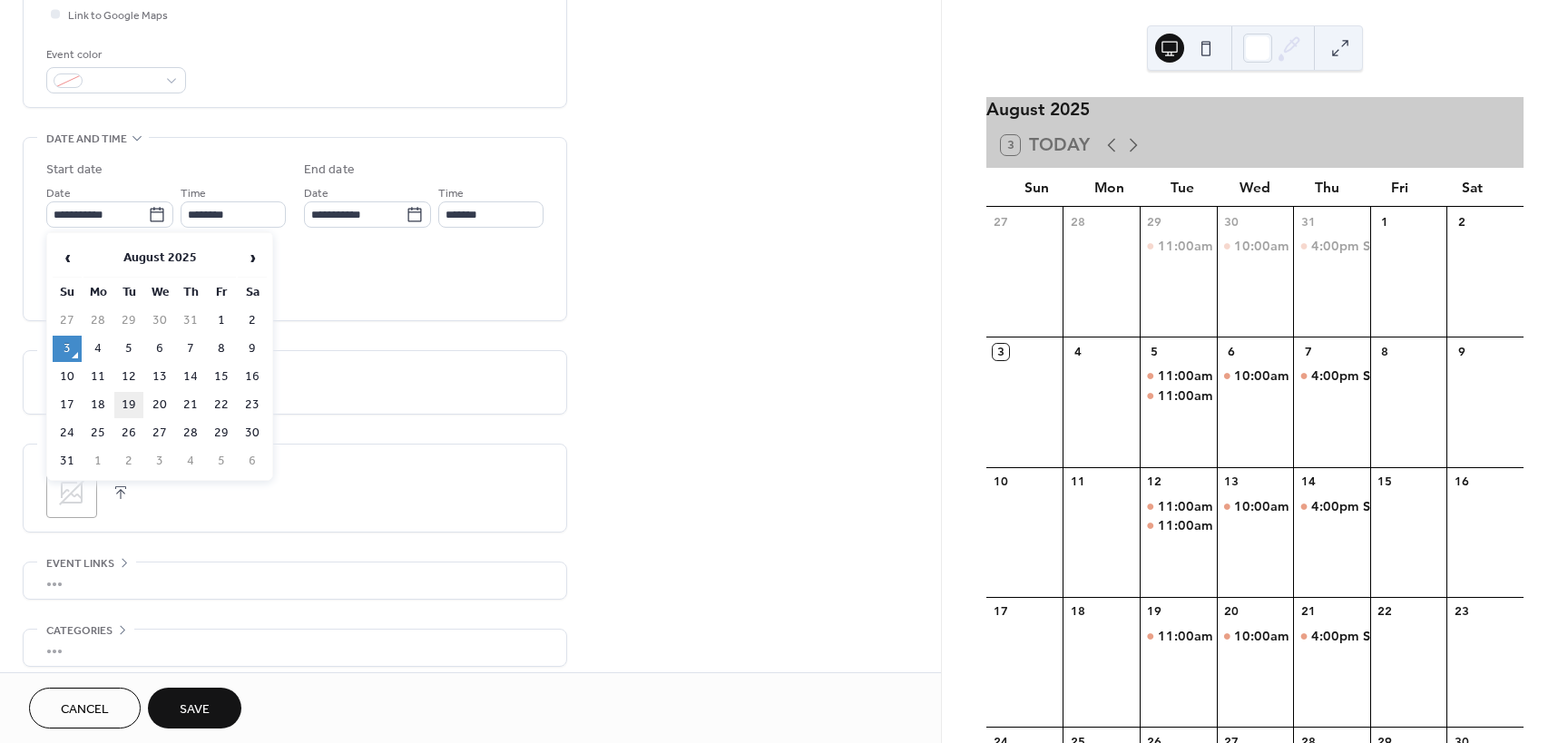 click on "19" at bounding box center [129, 405] 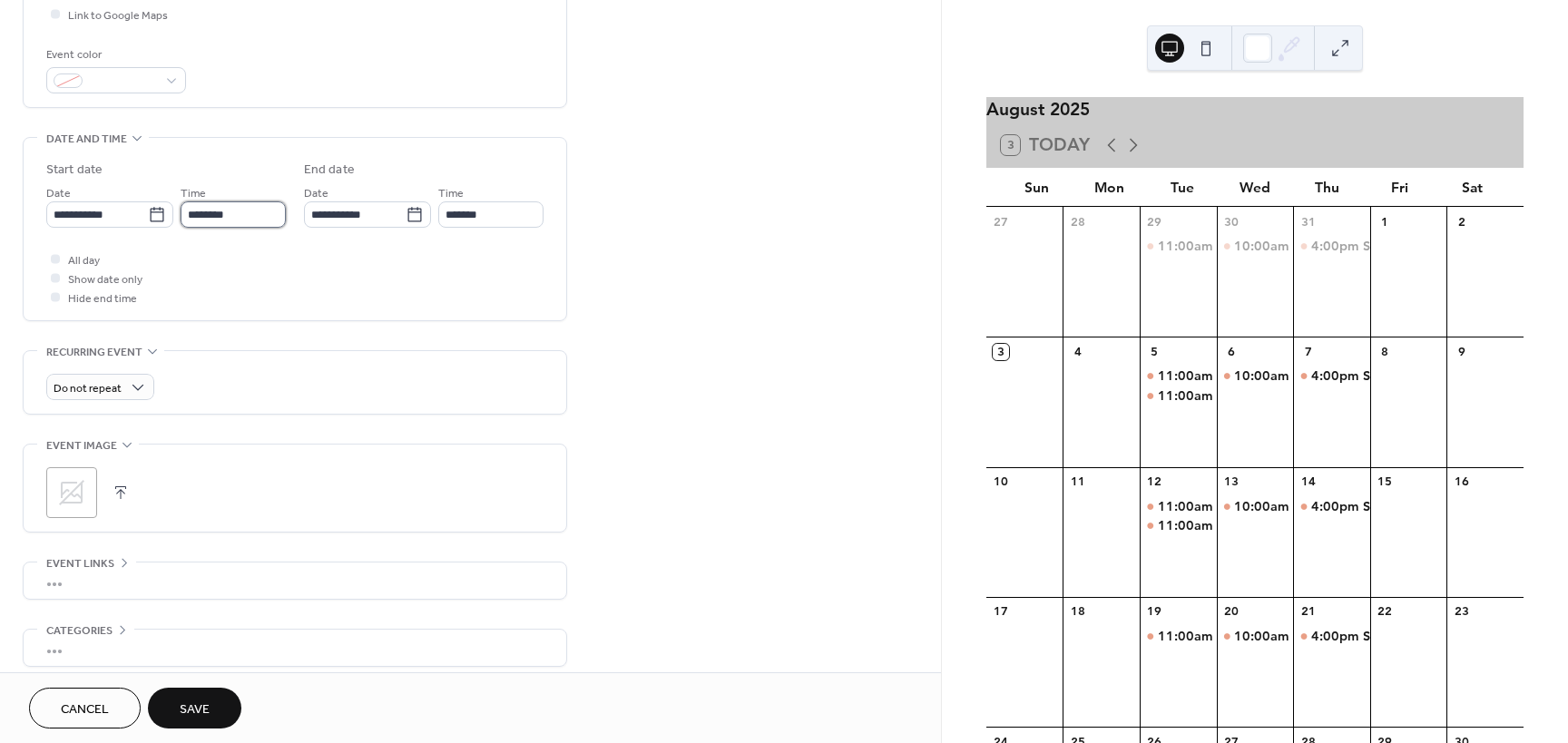 click on "********" at bounding box center [233, 214] 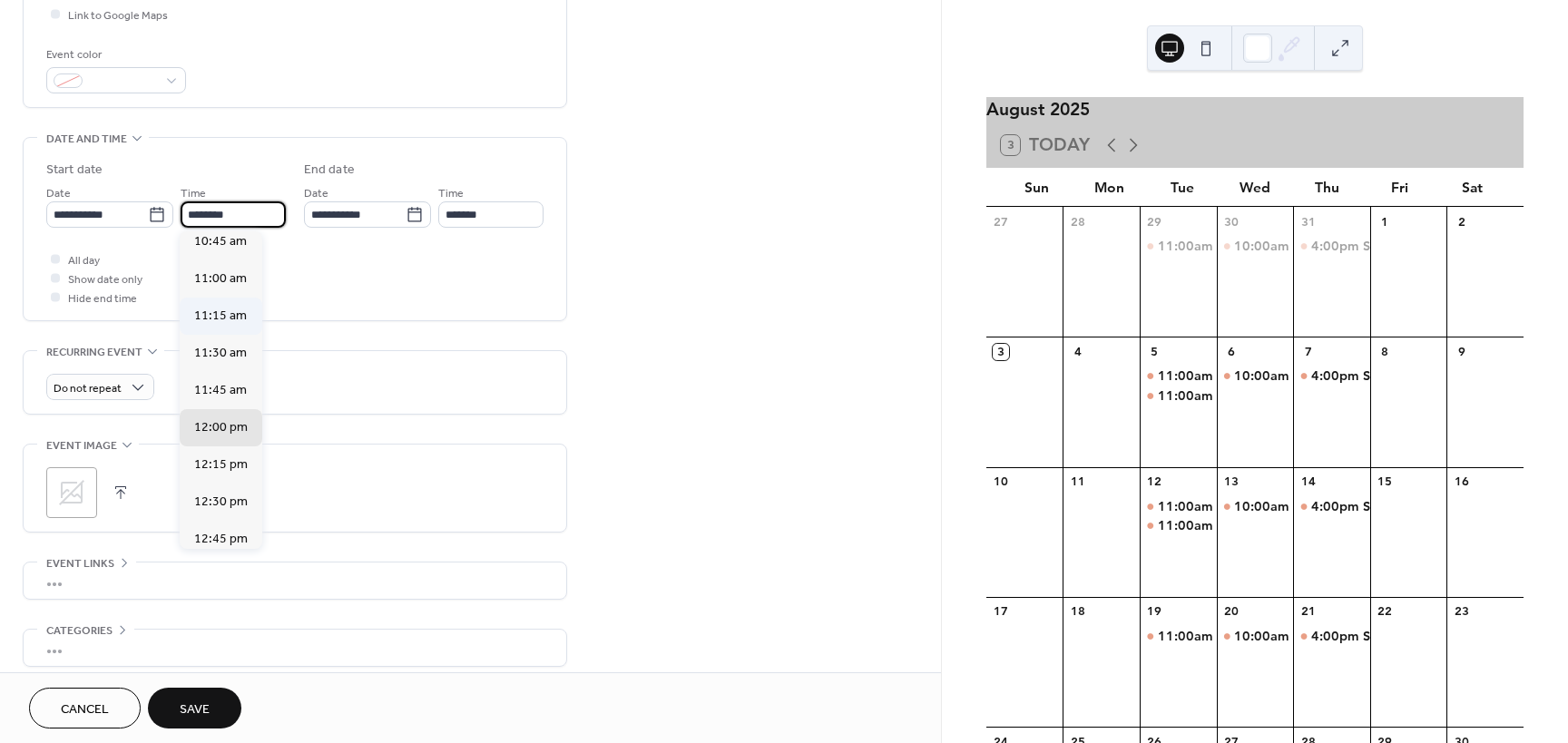 scroll, scrollTop: 1604, scrollLeft: 0, axis: vertical 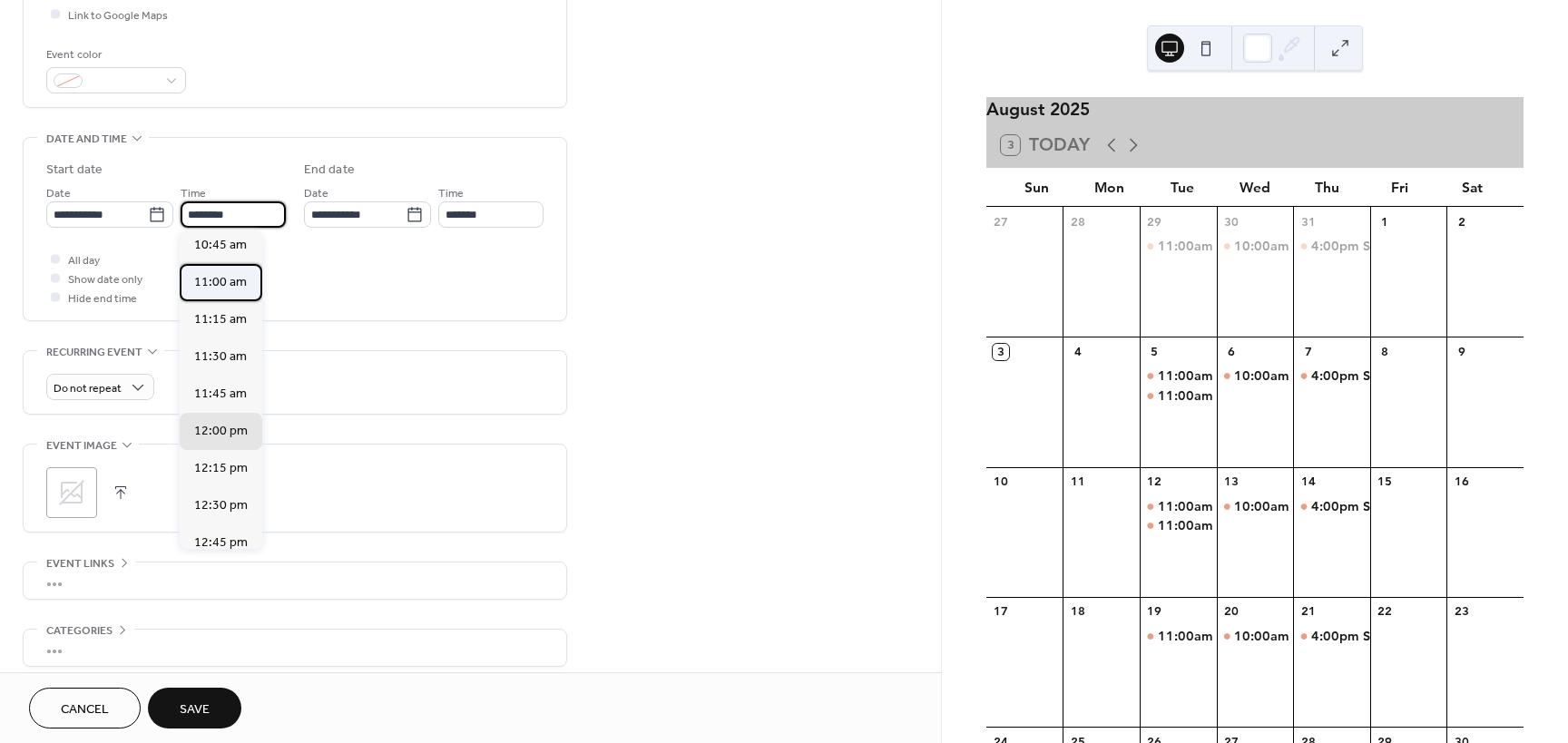 click on "11:00 am" at bounding box center (220, 282) 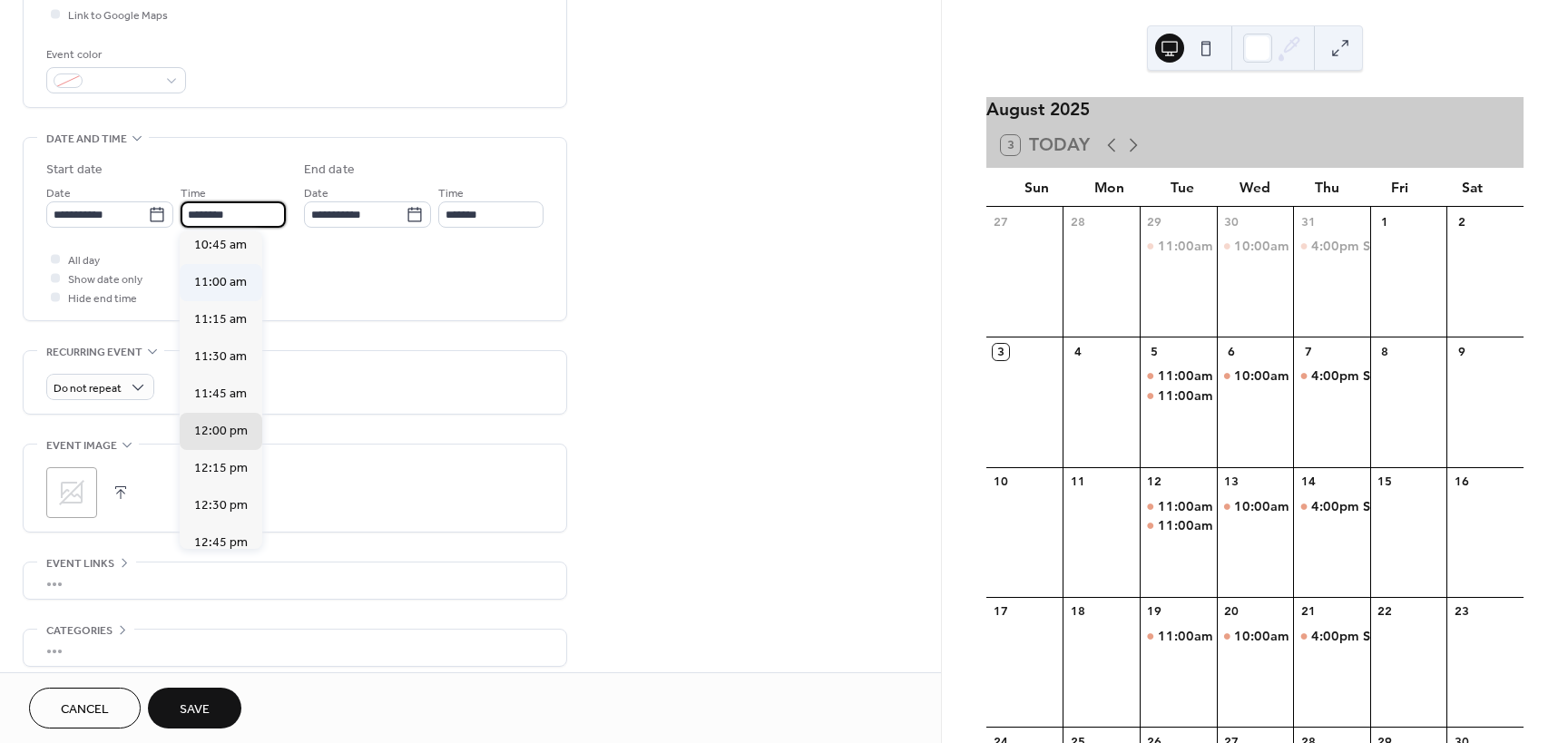 type on "********" 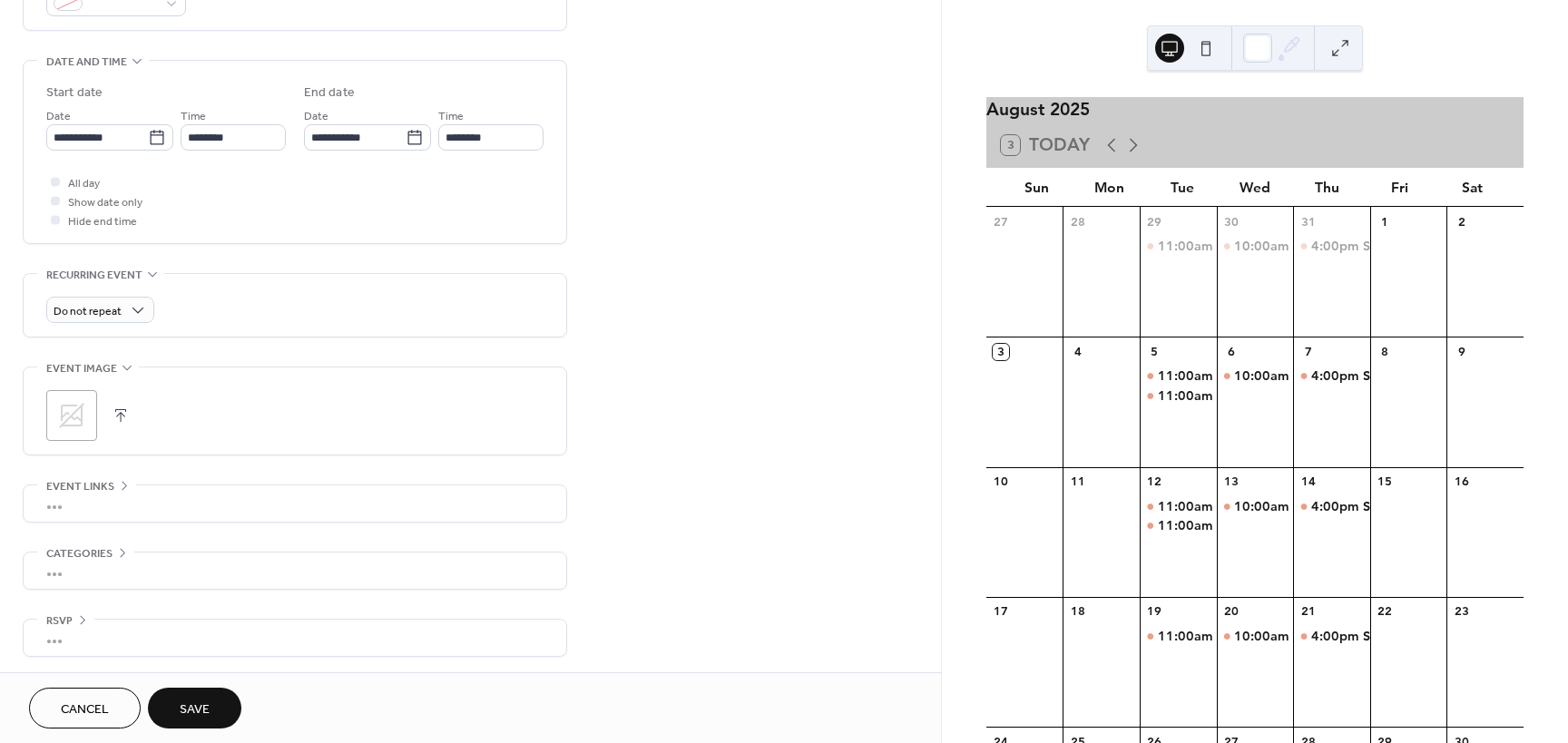 scroll, scrollTop: 533, scrollLeft: 0, axis: vertical 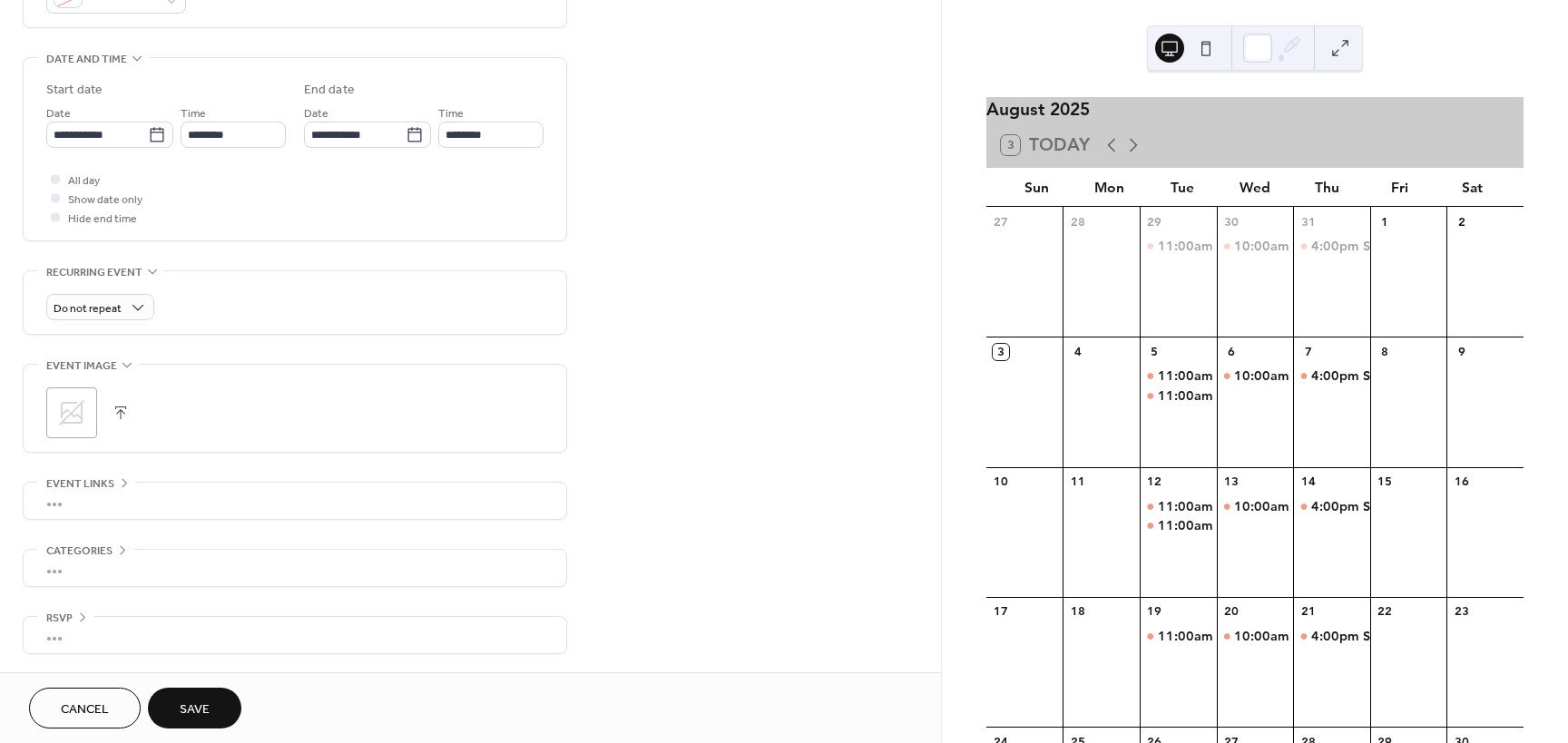 click on "Save" at bounding box center [194, 709] 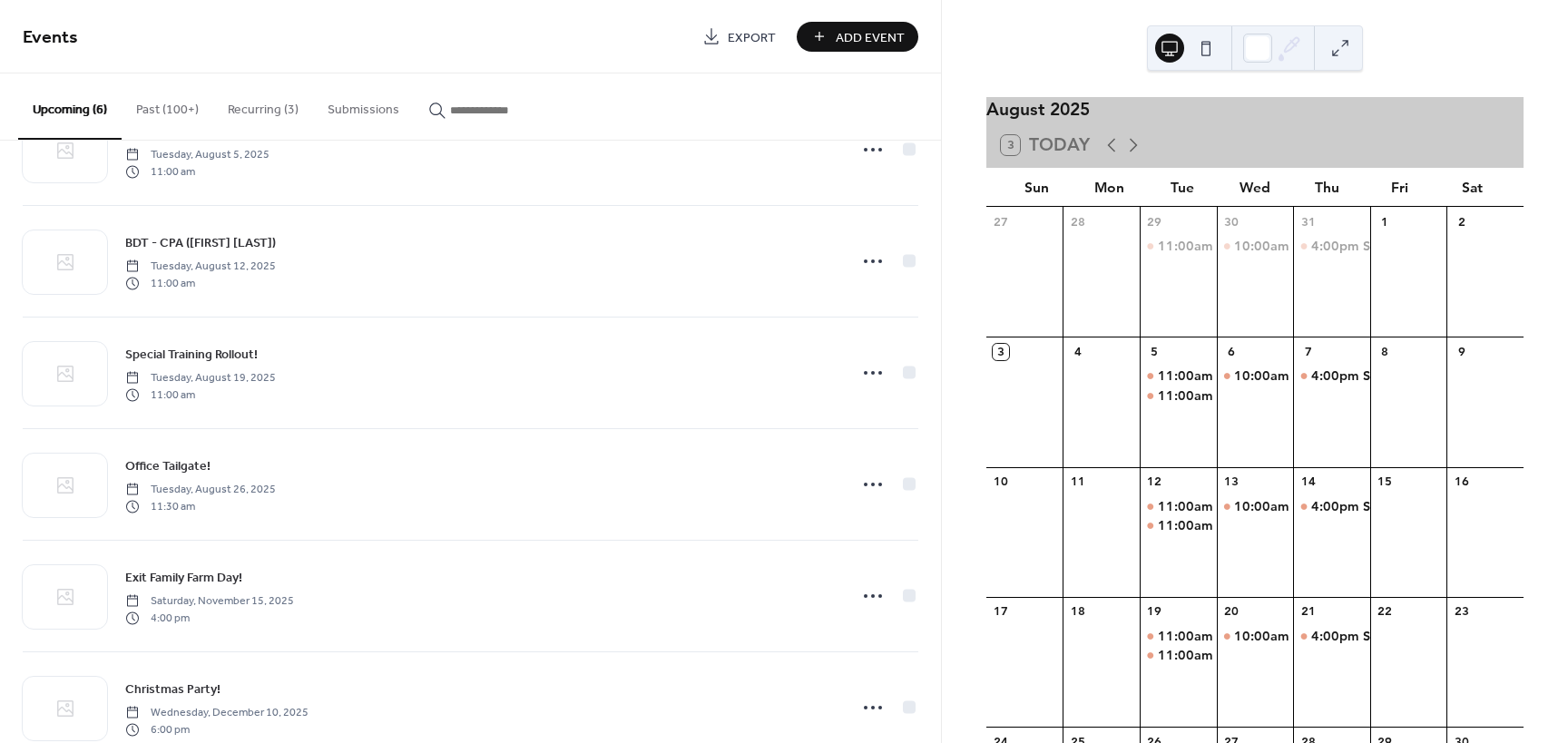 scroll, scrollTop: 91, scrollLeft: 0, axis: vertical 